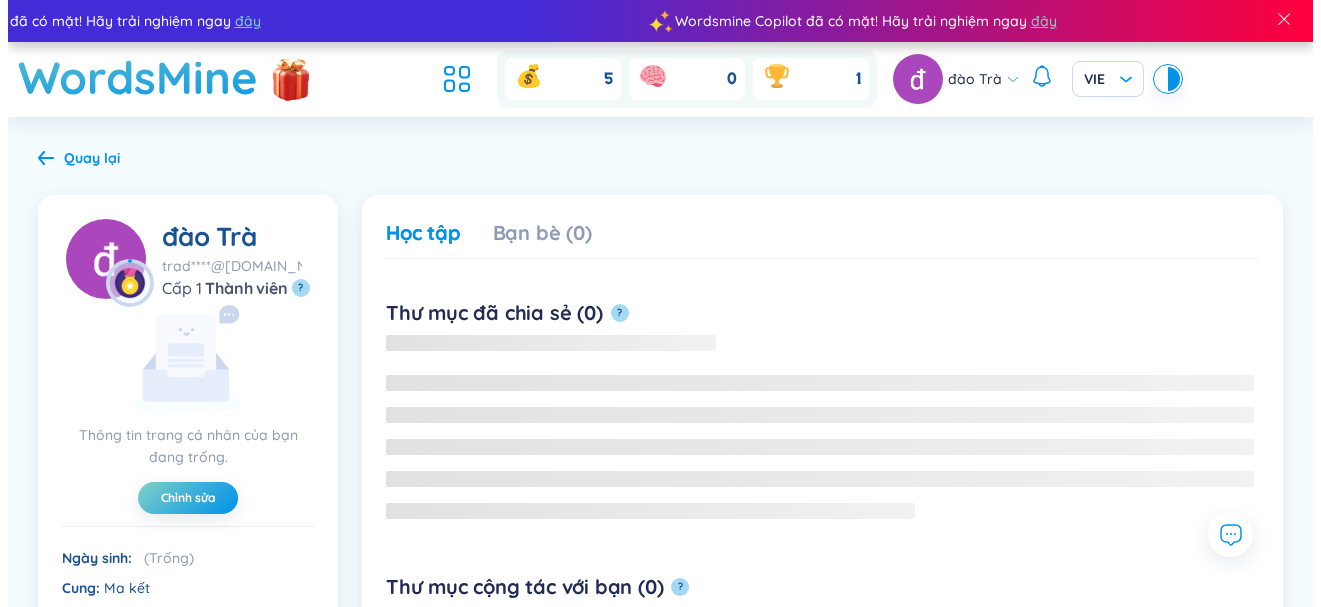 scroll, scrollTop: 0, scrollLeft: 0, axis: both 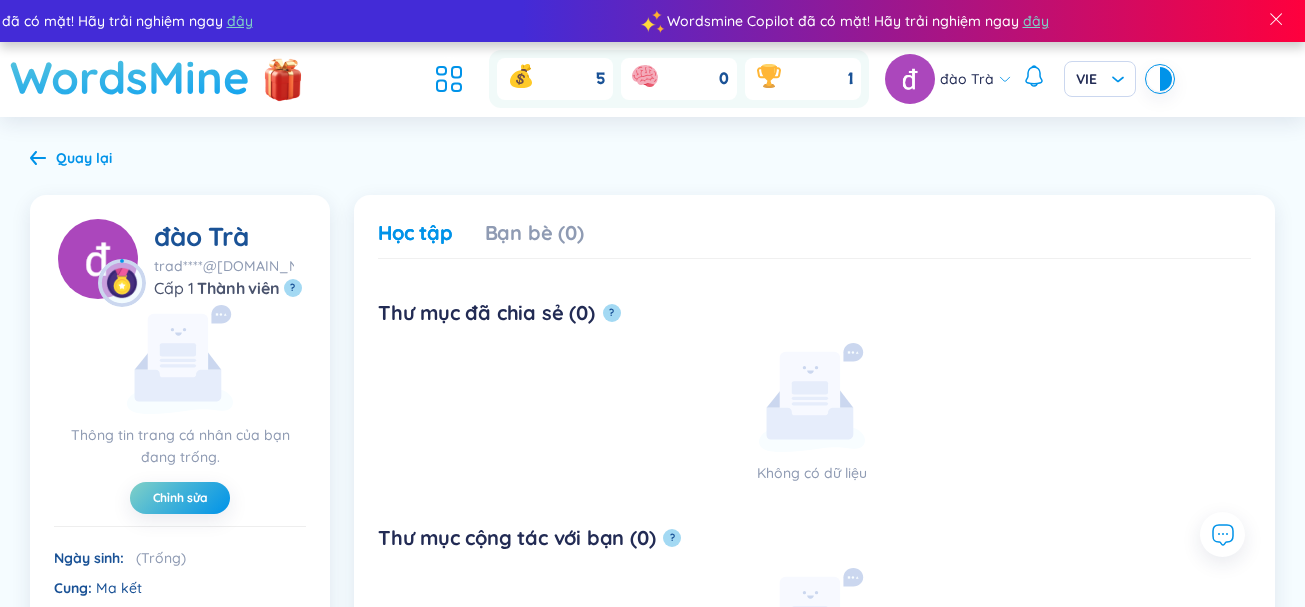 click on "WordsMine" at bounding box center (130, 77) 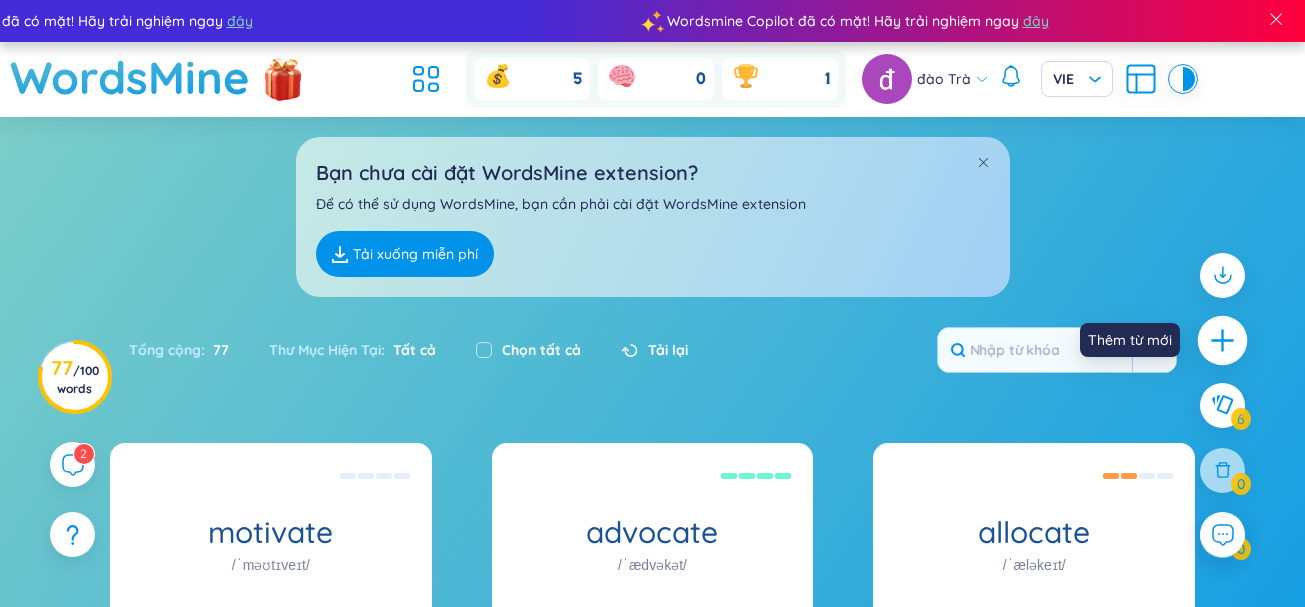 click at bounding box center [1223, 341] 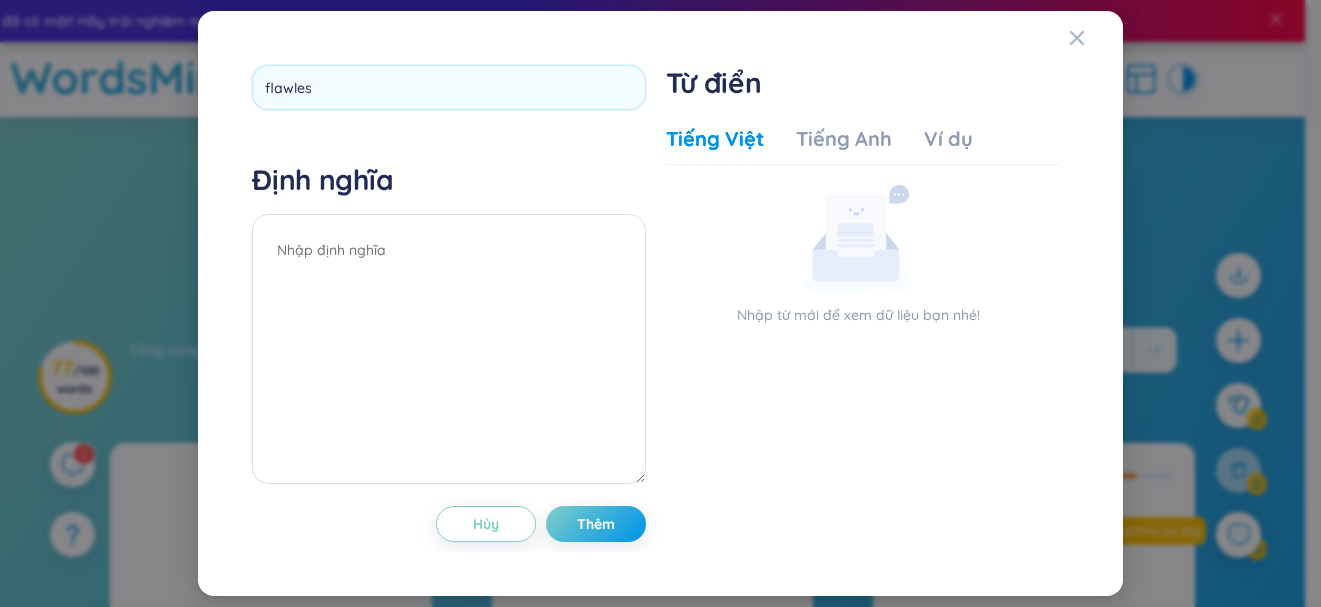 type on "flawless" 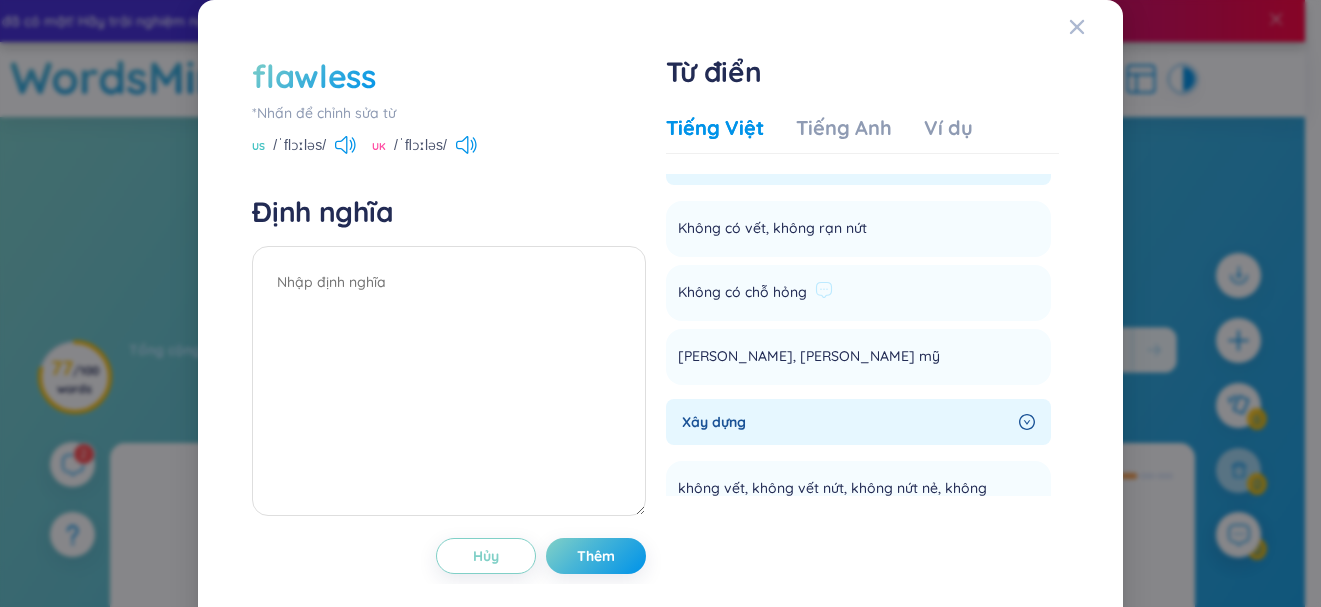 scroll, scrollTop: 0, scrollLeft: 0, axis: both 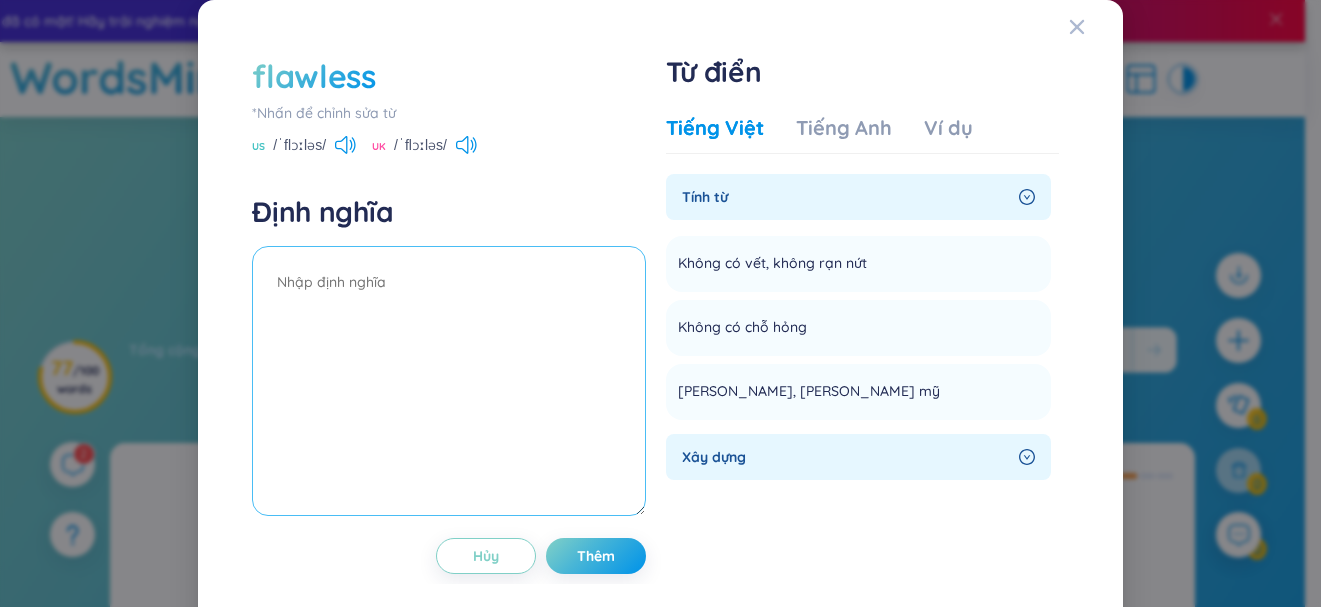 click at bounding box center (448, 381) 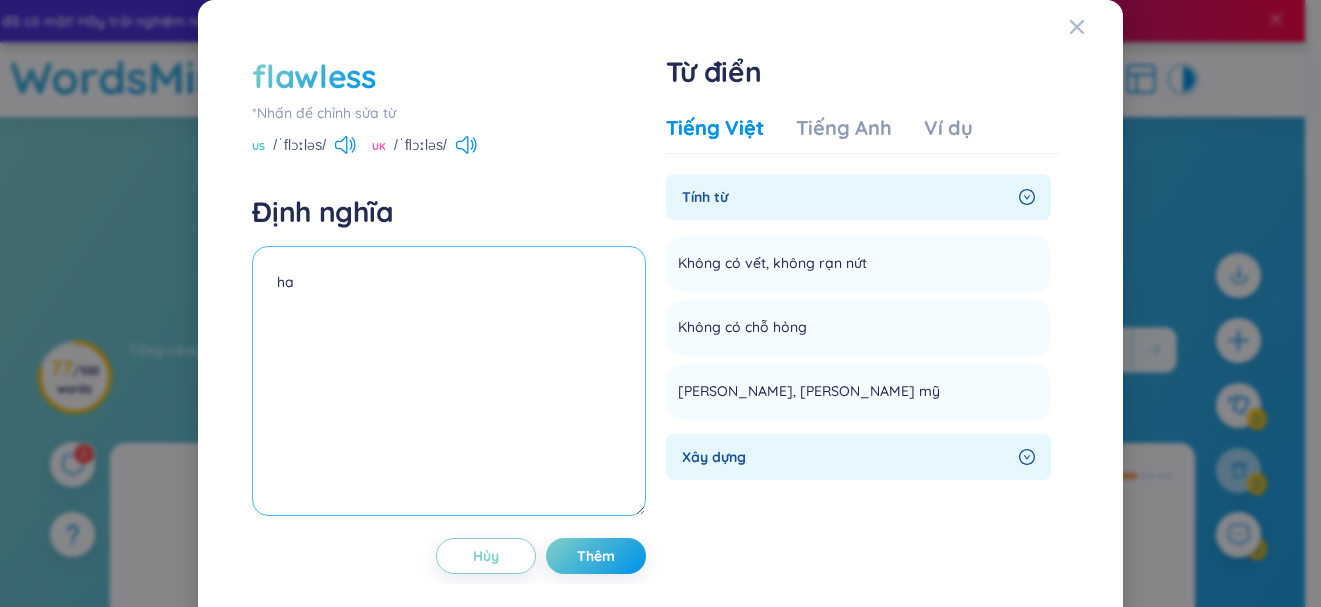 type on "h" 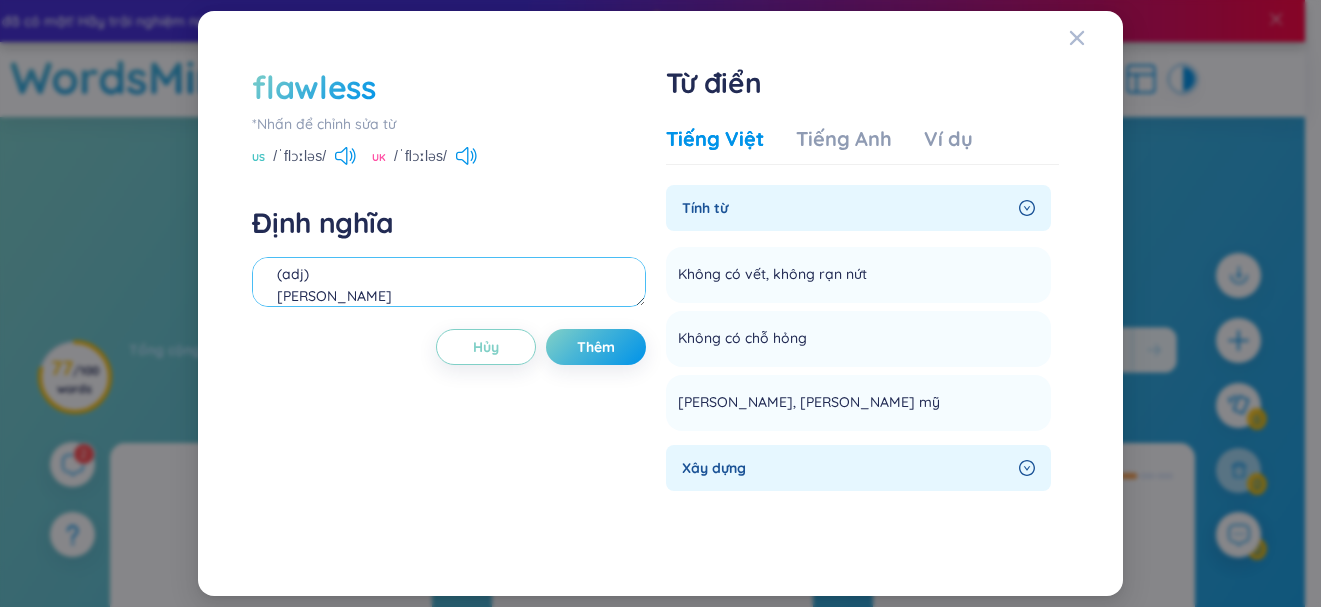 scroll, scrollTop: 41, scrollLeft: 0, axis: vertical 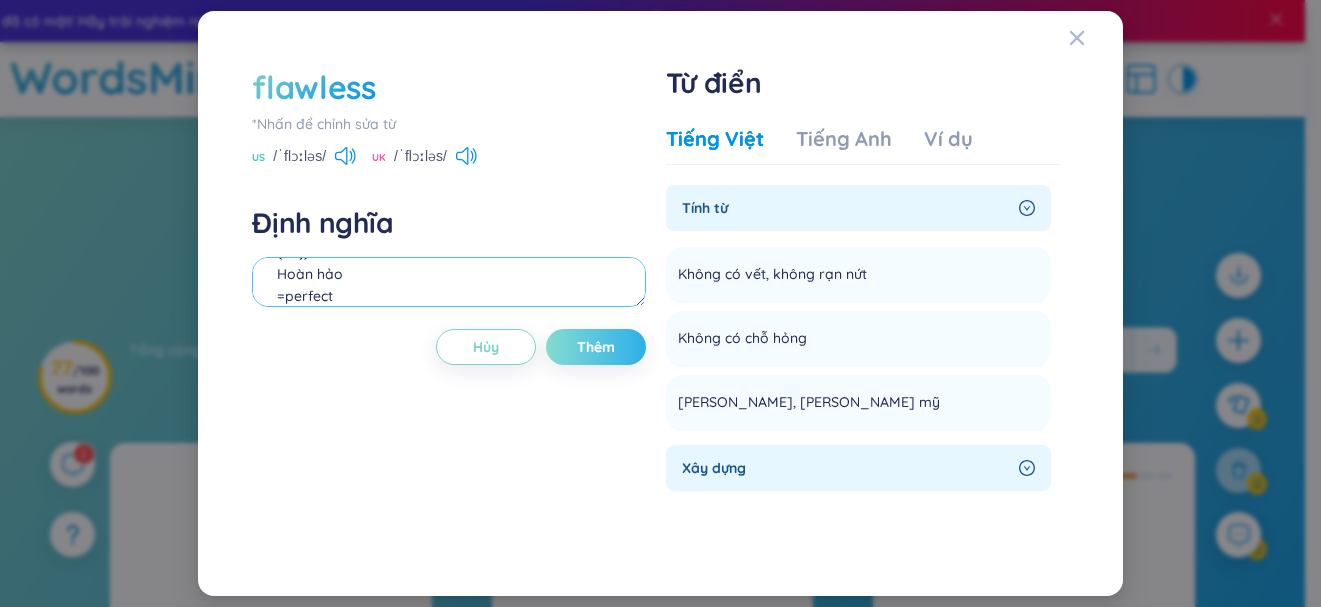 type on "(adj)
Hoàn hảo
=perfect" 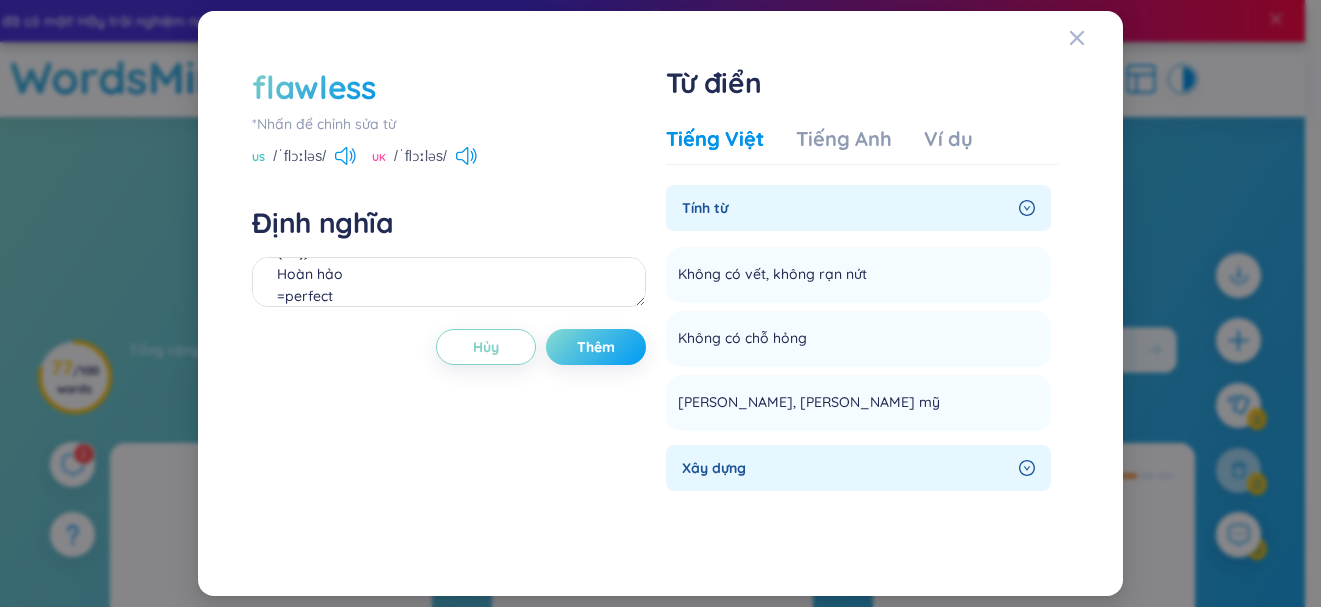 click on "Thêm" at bounding box center (596, 347) 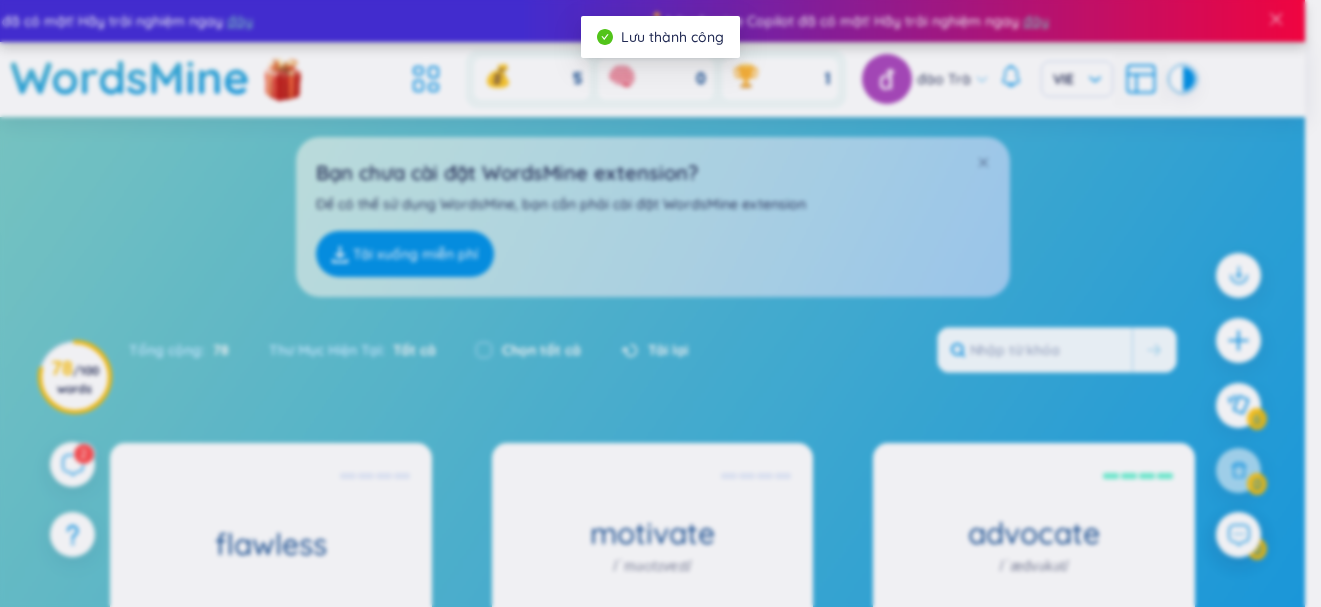 click on "flawless *[PERSON_NAME] để [PERSON_NAME] sửa từ [GEOGRAPHIC_DATA] /ˈflɔːləs/ [GEOGRAPHIC_DATA] /ˈflɔːləs/ Định [PERSON_NAME] (adj)
[PERSON_NAME]
=perfect [PERSON_NAME] Thêm Từ điển Tiếng Việt Tiếng [PERSON_NAME] Ví dụ Tính từ Không có vết, không rạn nứt Thêm Không có chỗ hỏng Thêm [PERSON_NAME], [PERSON_NAME] mỹ Thêm Xây [PERSON_NAME] vết, không vết nứt, không nứt nẻ, không khuyết tật Thêm Premium  Feature Nâng cấp Premium Nâng cấp [PERSON_NAME] để có nhiều định [PERSON_NAME] [PERSON_NAME] có dữ [PERSON_NAME] Thêm" at bounding box center (660, 303) 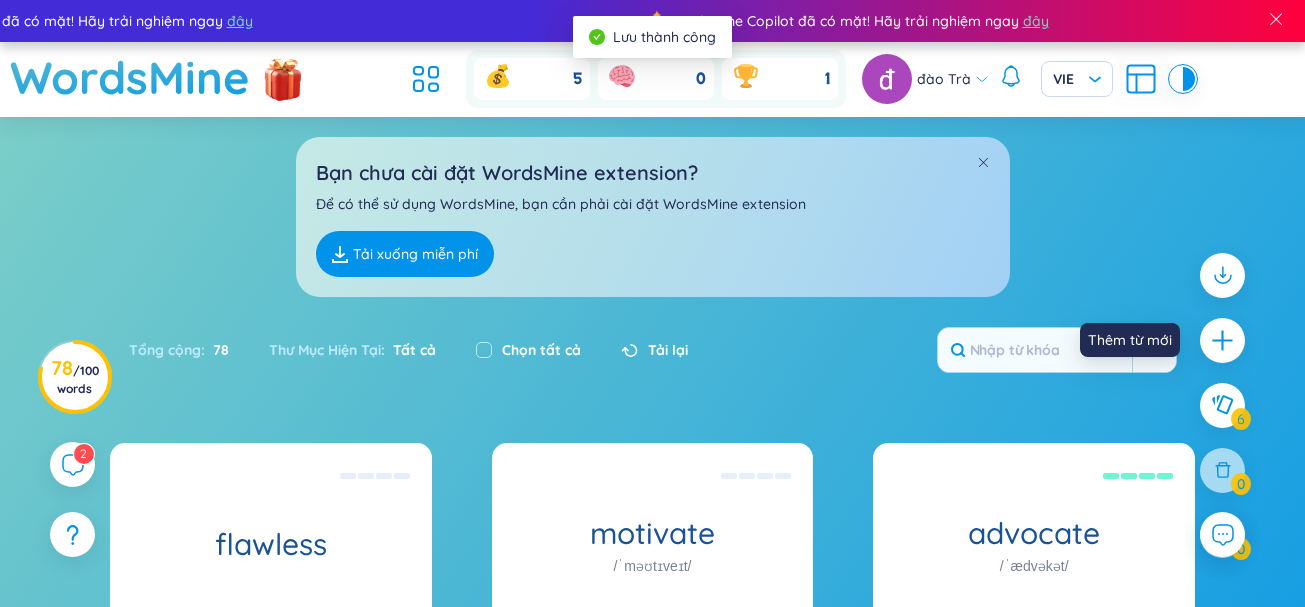 click 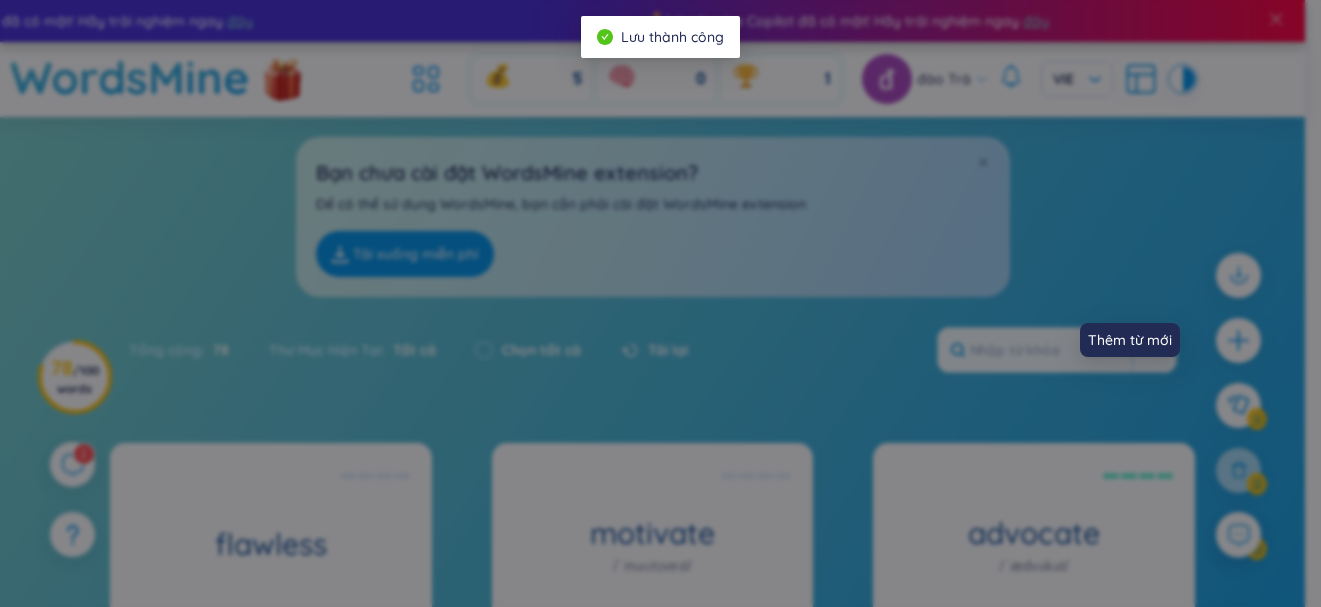 scroll, scrollTop: 22, scrollLeft: 0, axis: vertical 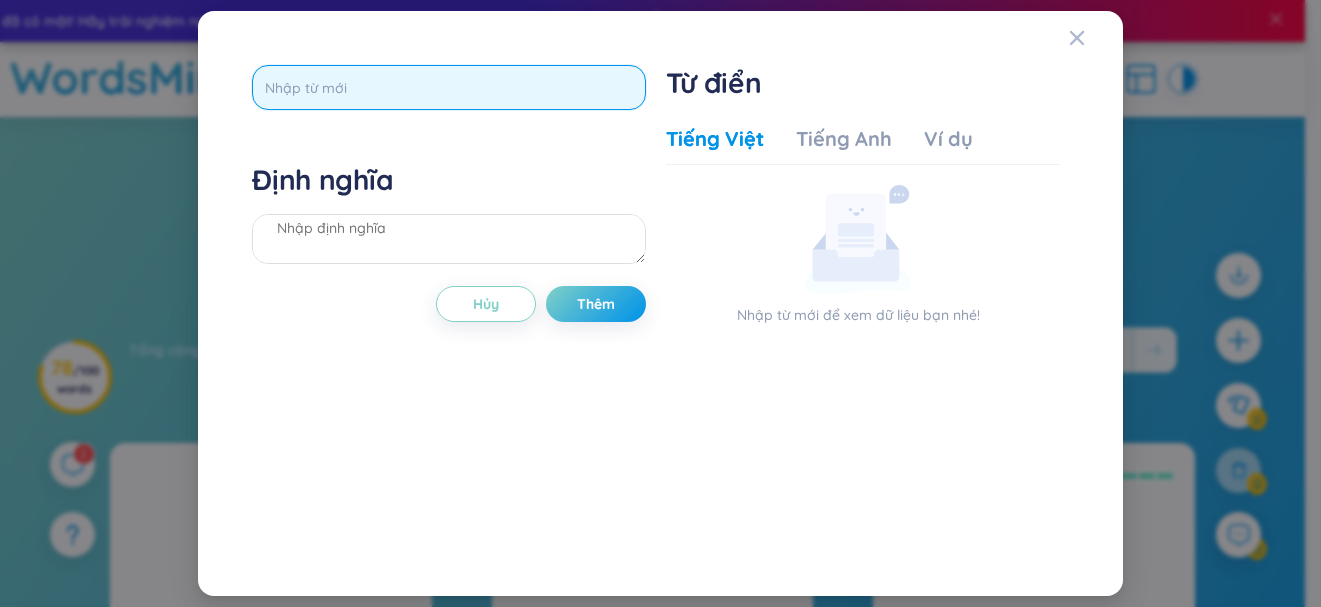 click at bounding box center [448, 87] 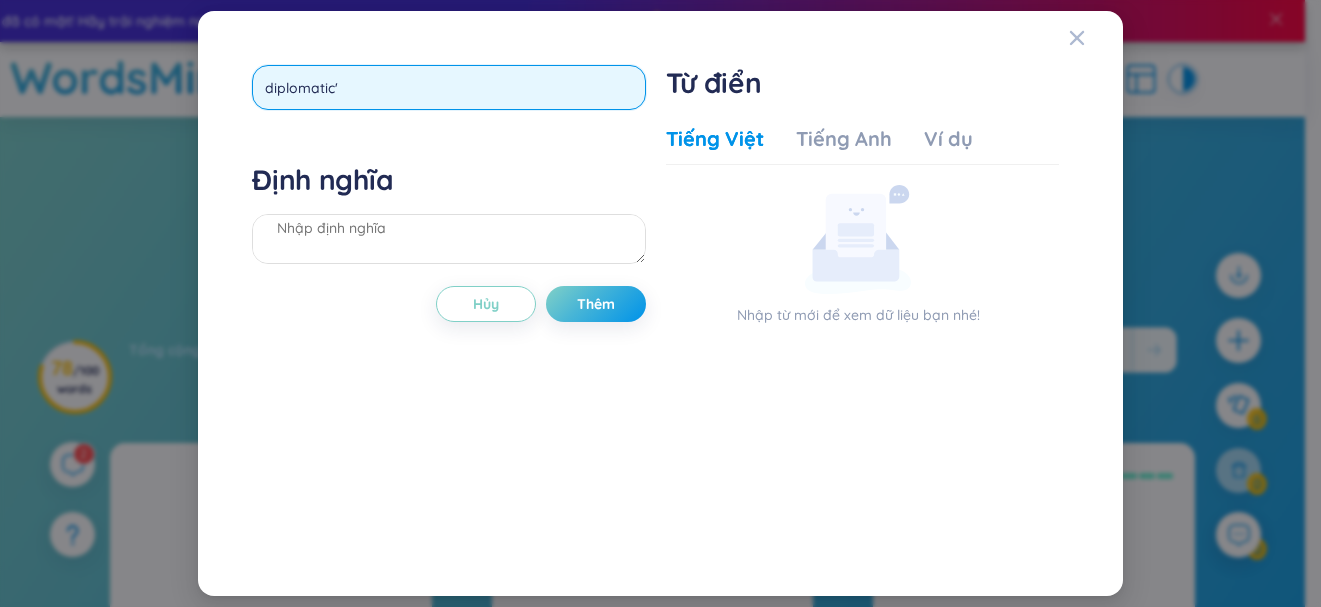 type on "diplomatic" 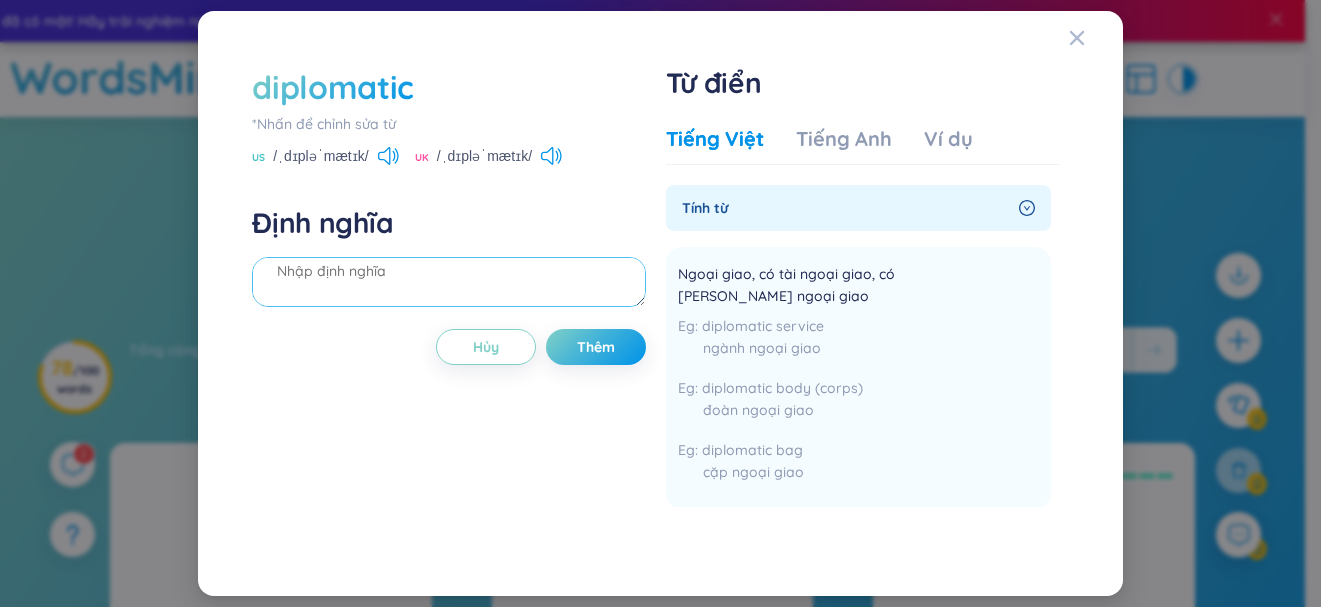 click at bounding box center (448, 282) 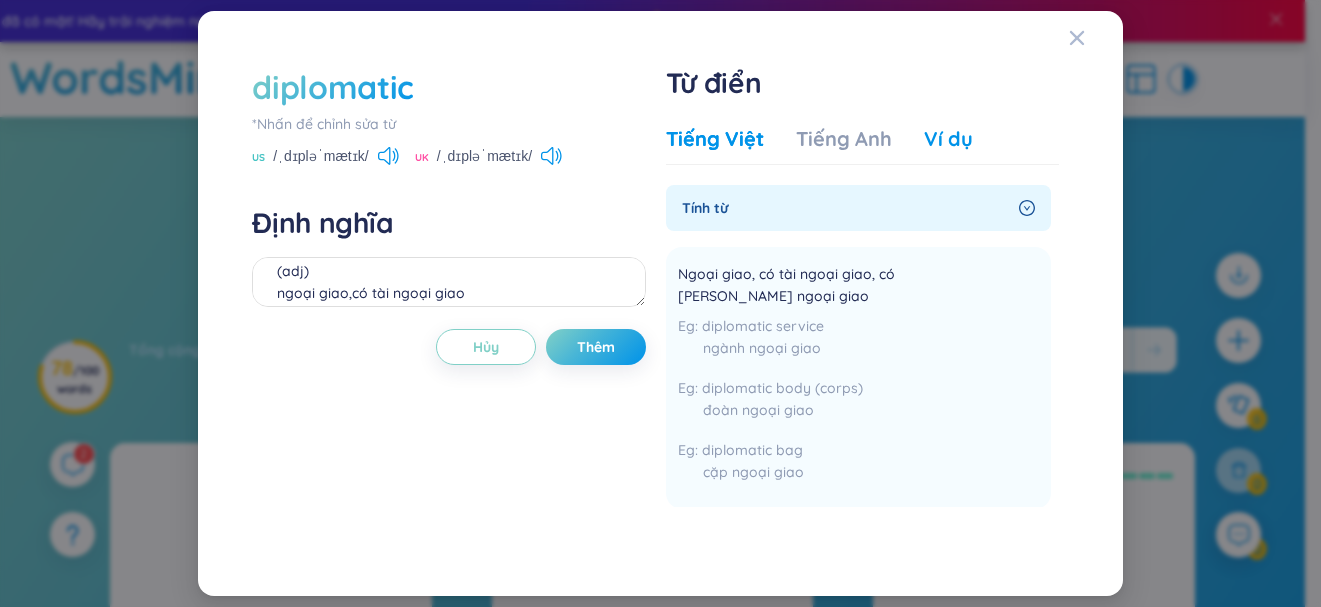 click on "Ví dụ" at bounding box center [948, 139] 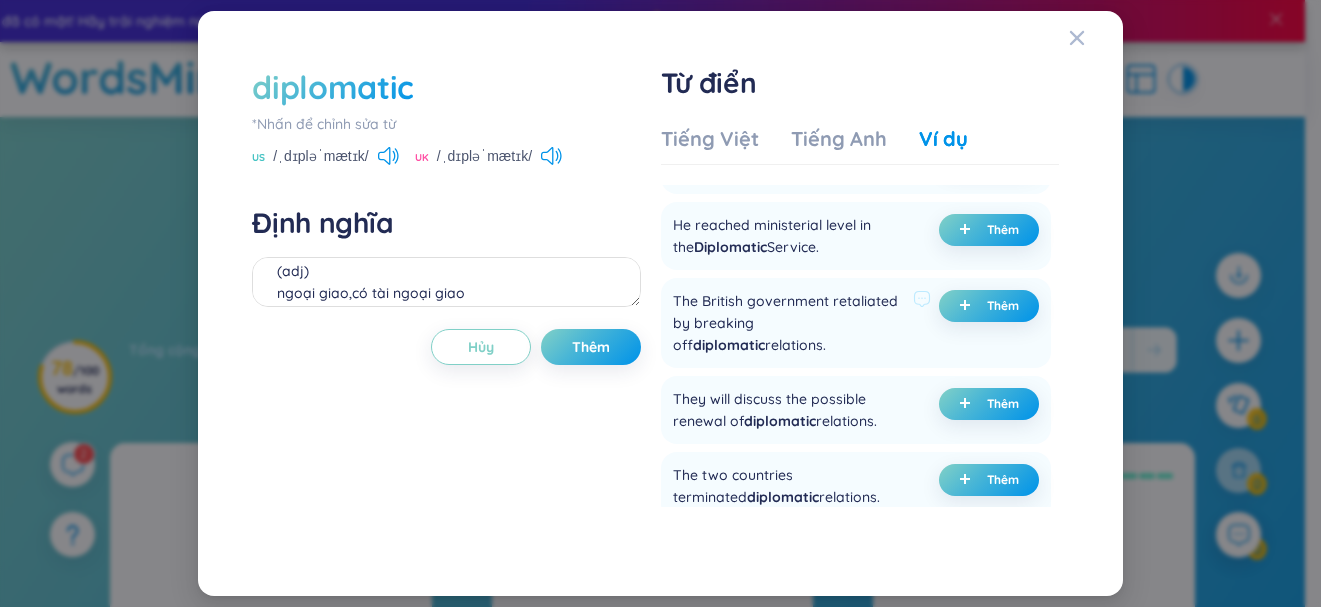 scroll, scrollTop: 500, scrollLeft: 0, axis: vertical 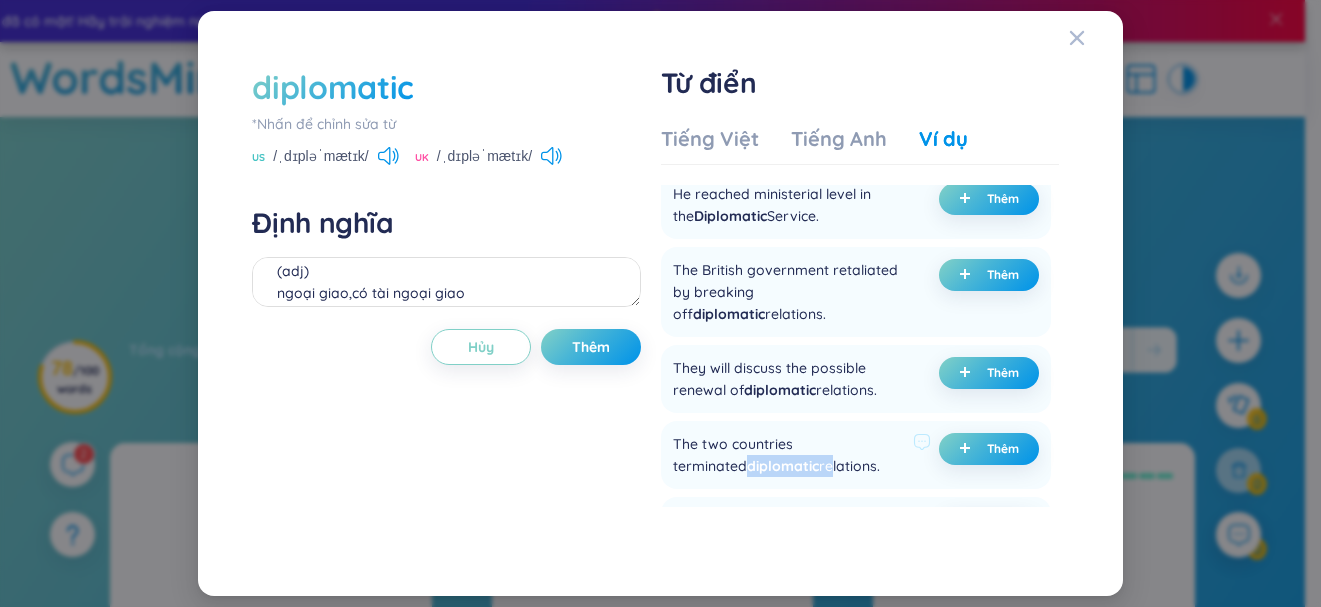 drag, startPoint x: 879, startPoint y: 390, endPoint x: 761, endPoint y: 416, distance: 120.83046 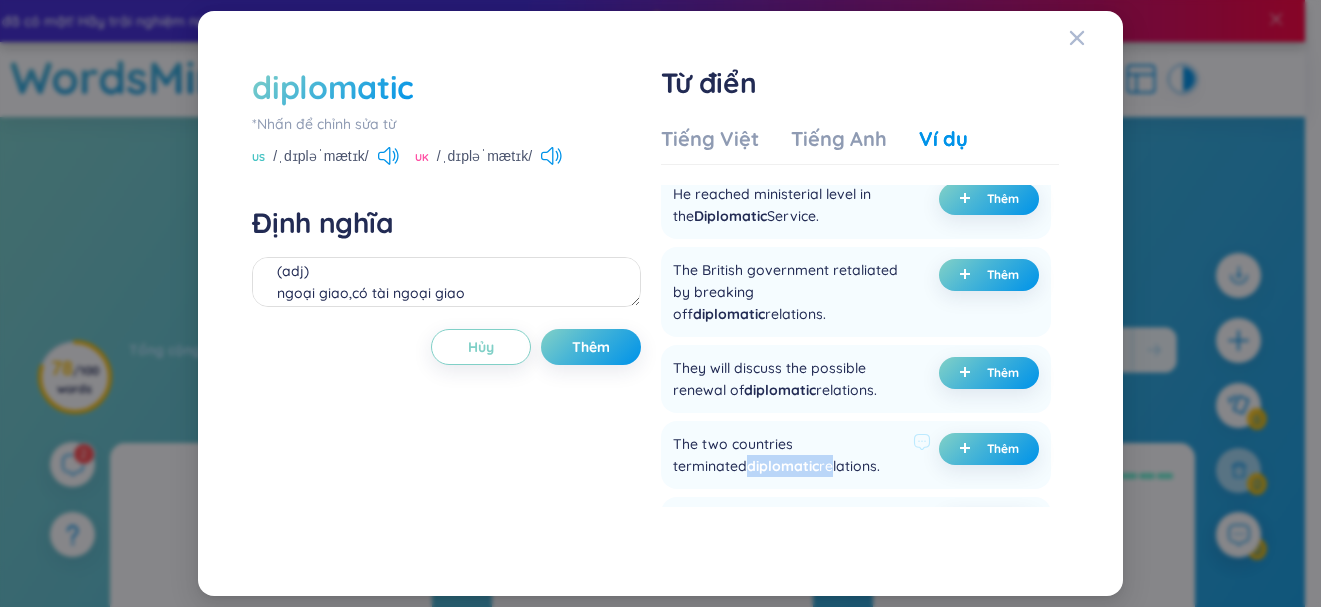 drag, startPoint x: 848, startPoint y: 425, endPoint x: 668, endPoint y: 388, distance: 183.76343 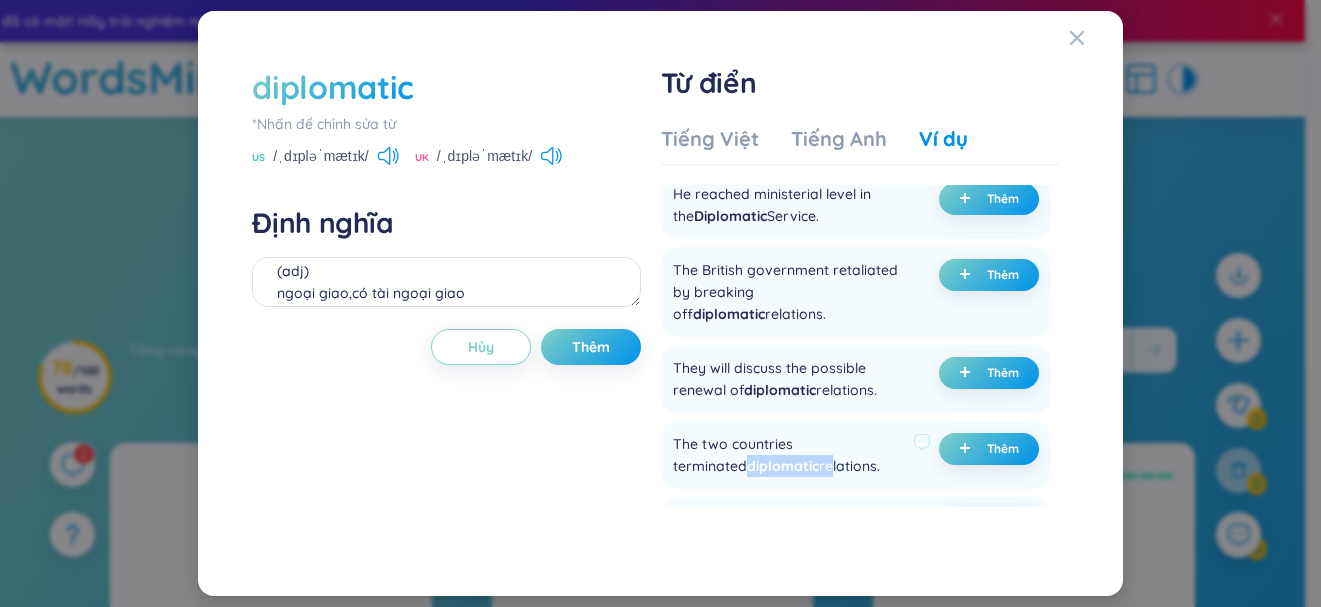 click on "The two countries terminated  diplomatic  relations. Thêm" at bounding box center (856, 455) 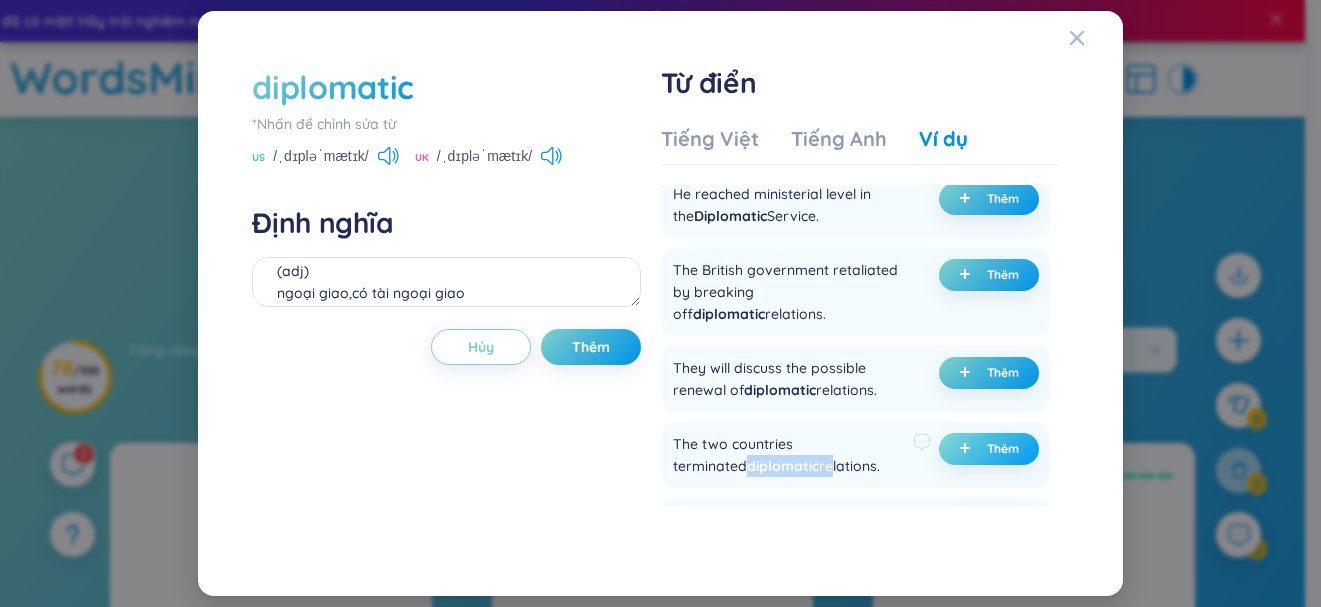 drag, startPoint x: 1030, startPoint y: 406, endPoint x: 1013, endPoint y: 399, distance: 18.384777 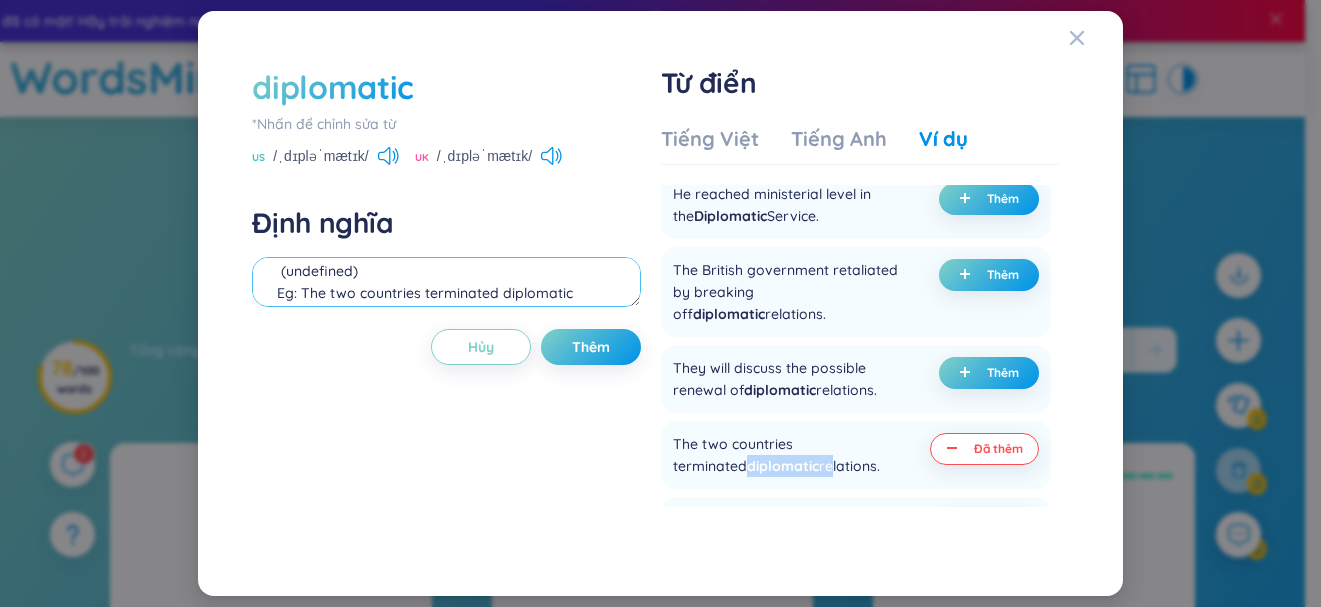 scroll, scrollTop: 32, scrollLeft: 0, axis: vertical 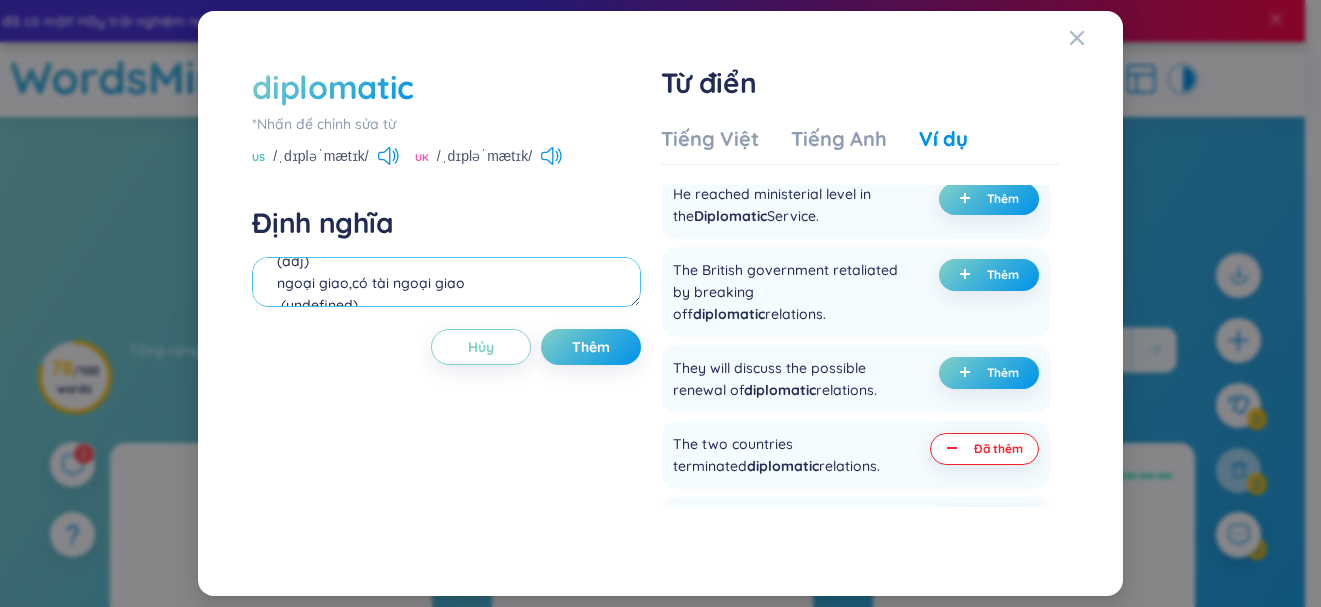 click on "(adj)
ngoại giao,có tài ngoại giao
(undefined)
Eg: The two countries terminated diplomatic relations." at bounding box center [446, 282] 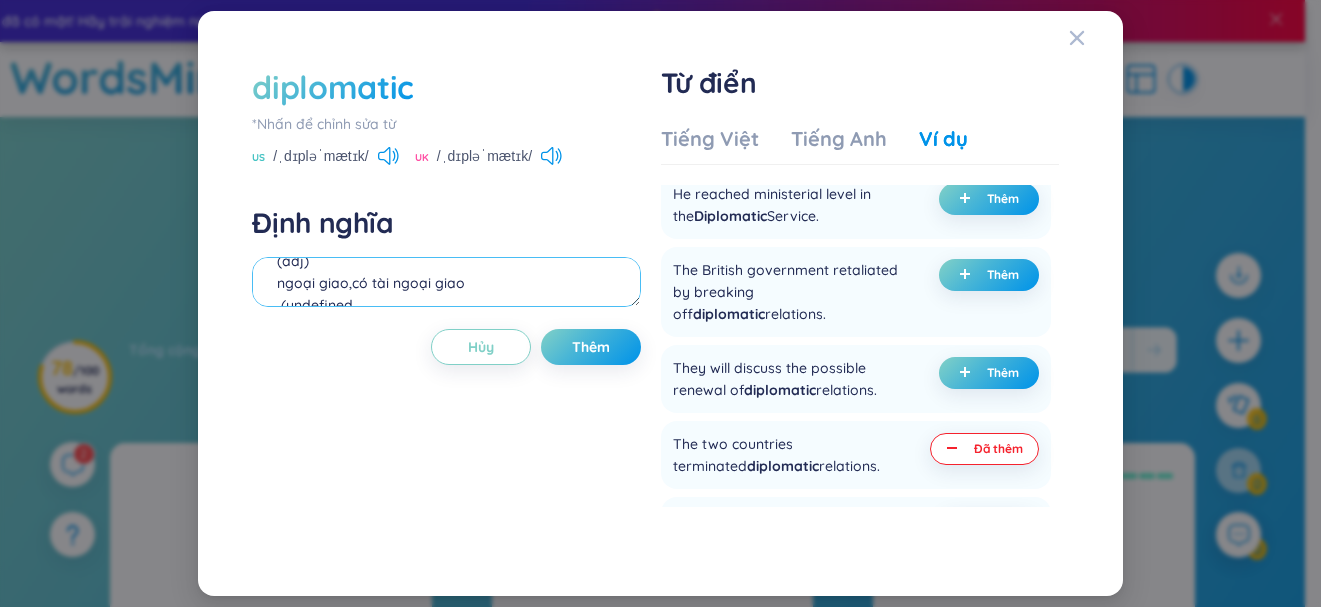 scroll, scrollTop: 41, scrollLeft: 0, axis: vertical 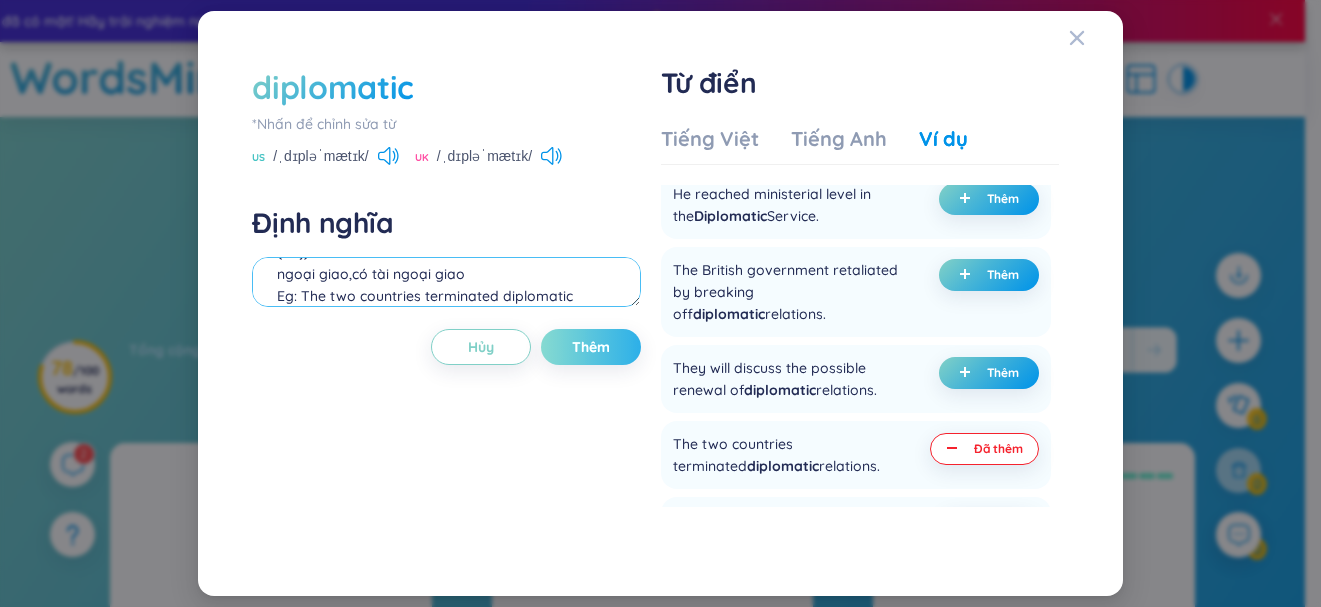 type on "(adj)
ngoại giao,có tài ngoại giao
Eg: The two countries terminated diplomatic relations." 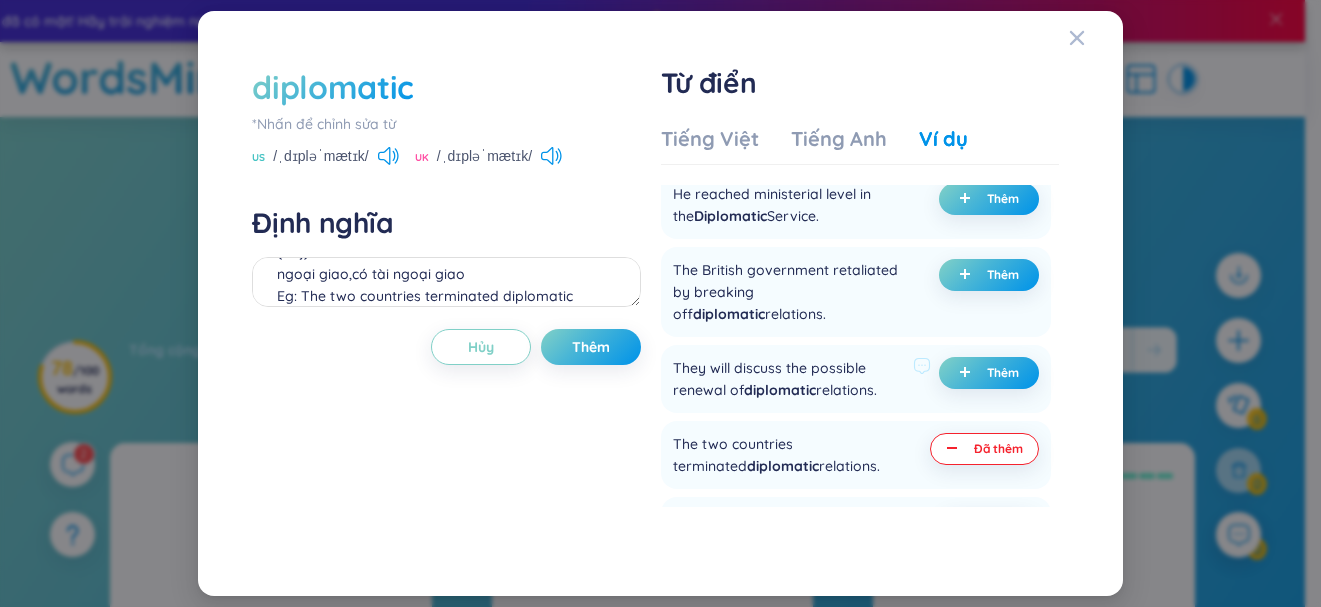 drag, startPoint x: 601, startPoint y: 338, endPoint x: 982, endPoint y: 361, distance: 381.6936 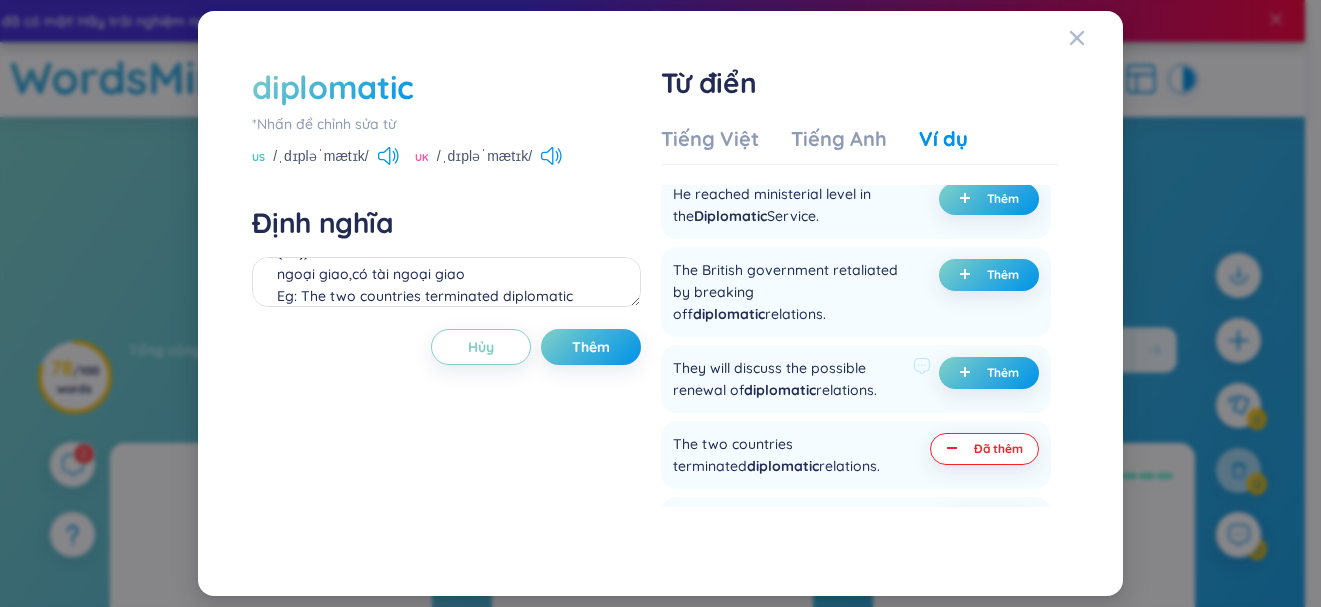 click on "Thêm" at bounding box center (591, 347) 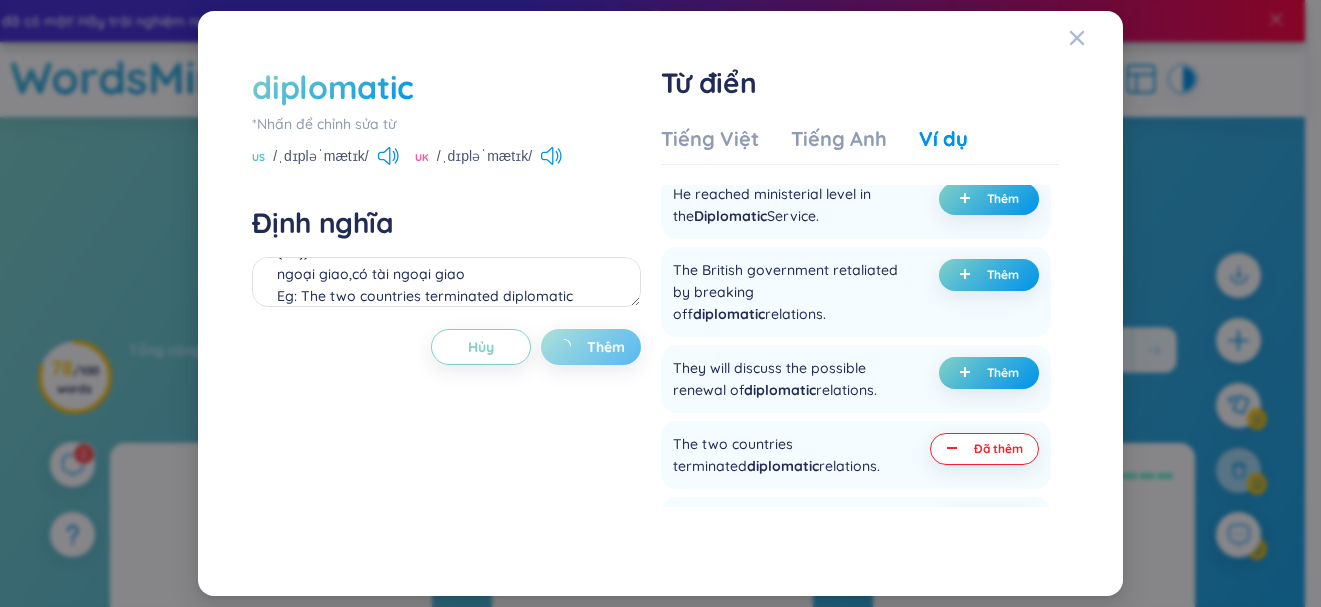 click on "diplomatic *[PERSON_NAME] để [PERSON_NAME] sửa từ US /ˌdɪpləˈmætɪk/ UK /ˌdɪpləˈmætɪk/ Định [PERSON_NAME] (adj)
ngoại giao,có tài ngoại giao
Eg: The two countries terminated diplomatic relations.
[PERSON_NAME] Thêm Từ điển Tiếng Việt Tiếng [PERSON_NAME] Ví dụ Tính từ Ngoại giao, có tài ngoại giao, có [PERSON_NAME] ngoại giao diplomatic service ngành ngoại giao diplomatic body (corps) đoàn ngoại giao diplomatic bag cặp ngoại giao Thêm (thuộc) văn [PERSON_NAME] [PERSON_NAME]; ([PERSON_NAME]) công văn Thêm Premium  Feature Nâng cấp Premium Nâng cấp [PERSON_NAME] để có nhiều định [PERSON_NAME] [PERSON_NAME] có dữ liệu General example The two countries agreed to establish full  diplomatic  relations. Thêm He accused the ambassador of  diplomatic  double-talk. [PERSON_NAME] joined the  diplomatic  service after graduation. Thêm We have established  diplomatic  relations with many countries. Thêm They all admired him for his  diplomatic  skills. Thêm Diplomatic  Service. Thêm Thêm" at bounding box center (660, 303) 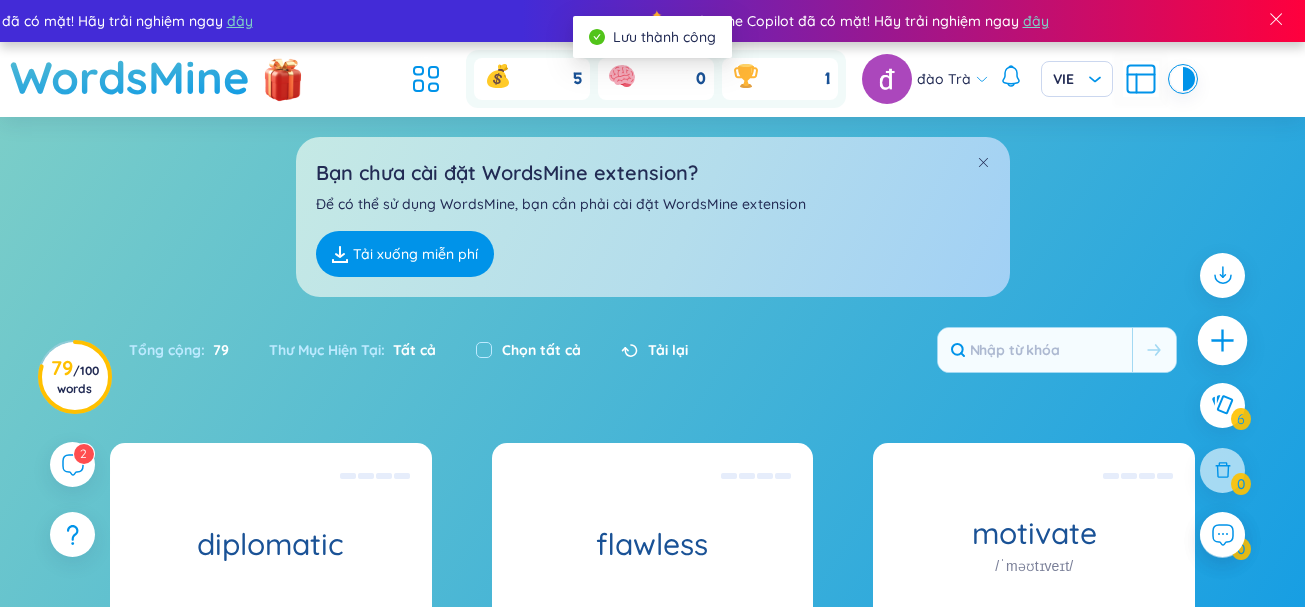 click 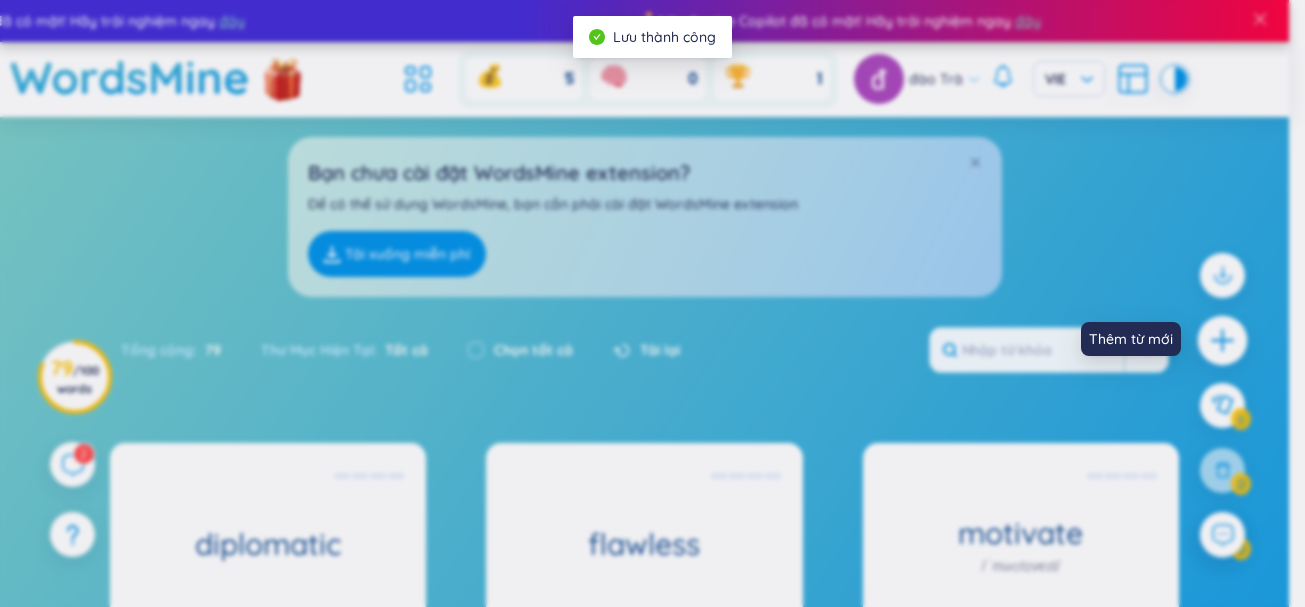 type 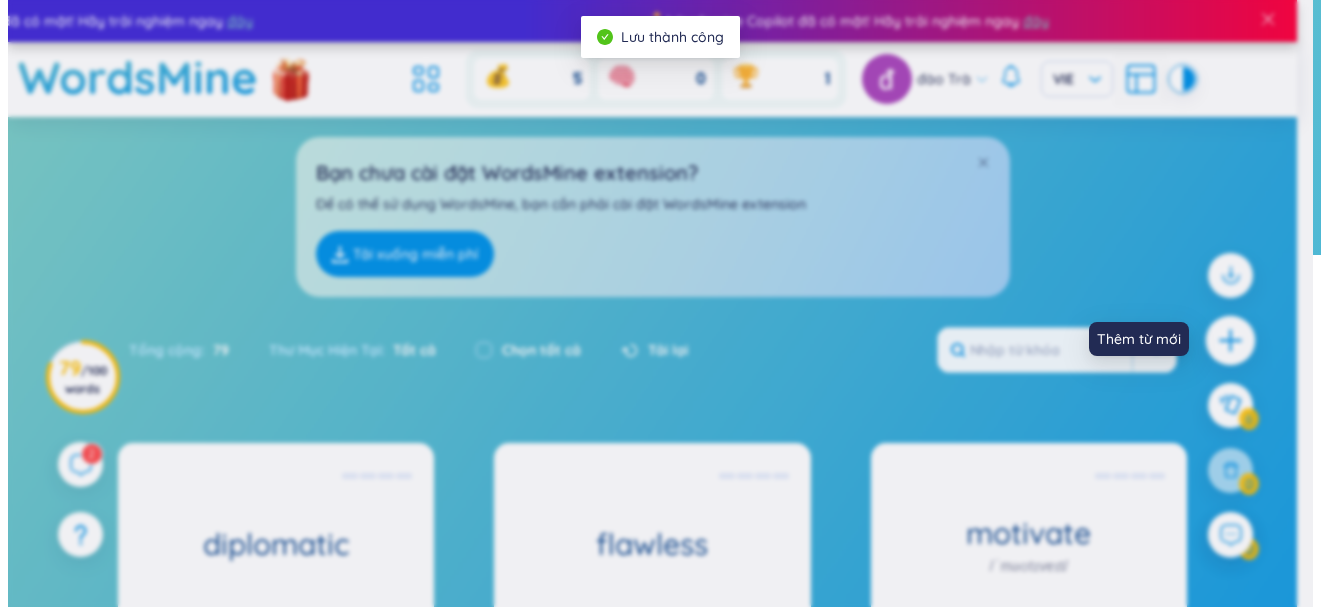 scroll, scrollTop: 22, scrollLeft: 0, axis: vertical 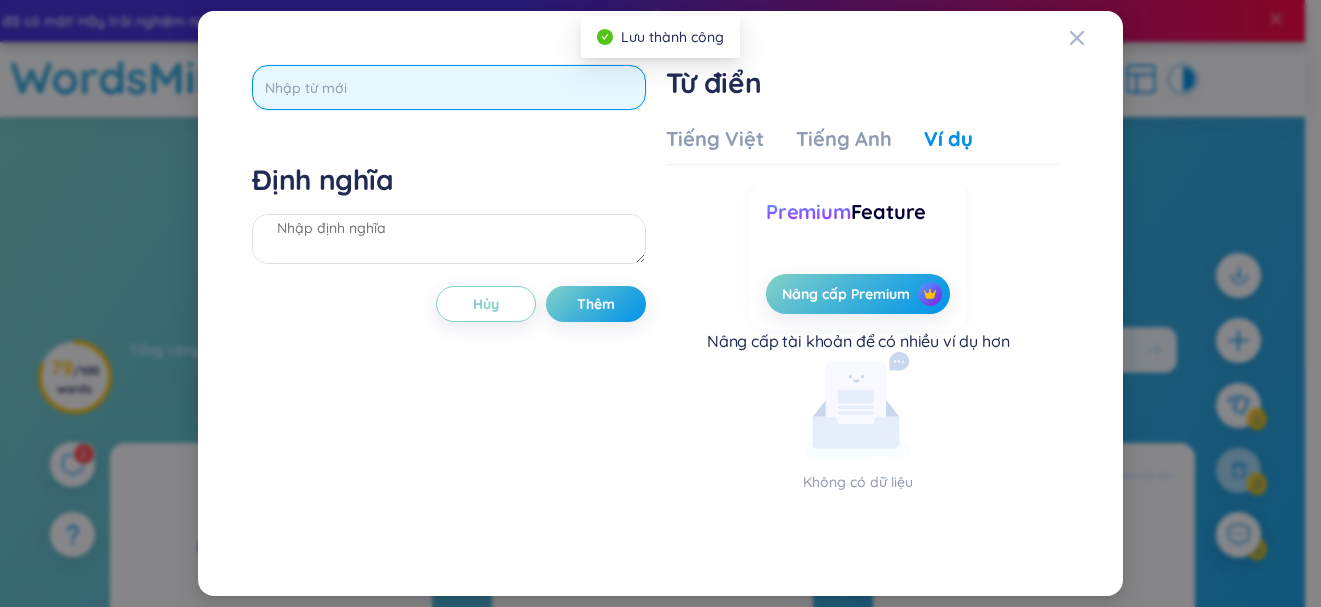 click at bounding box center [448, 87] 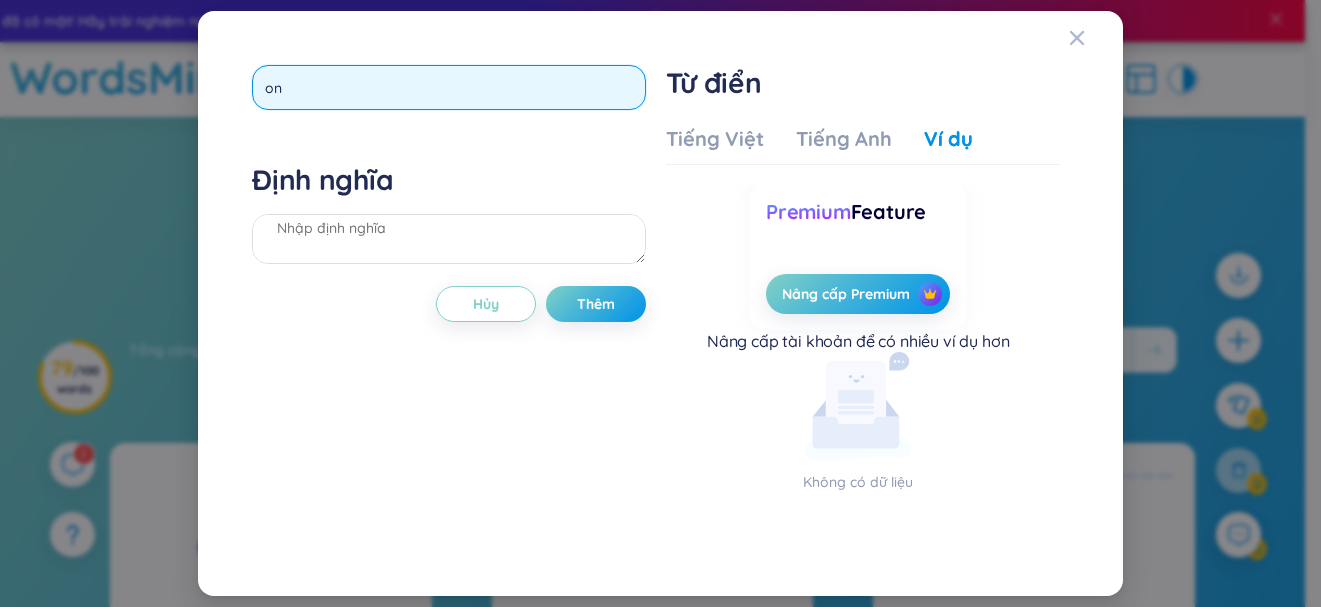 type on "o" 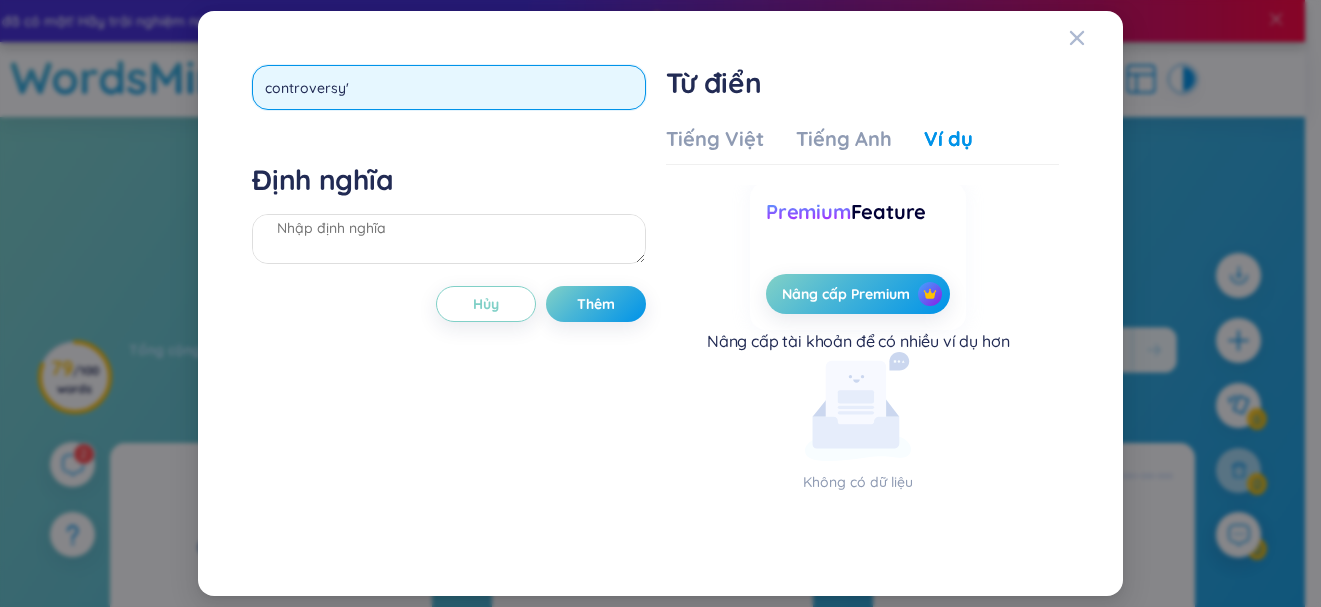 type on "controversy" 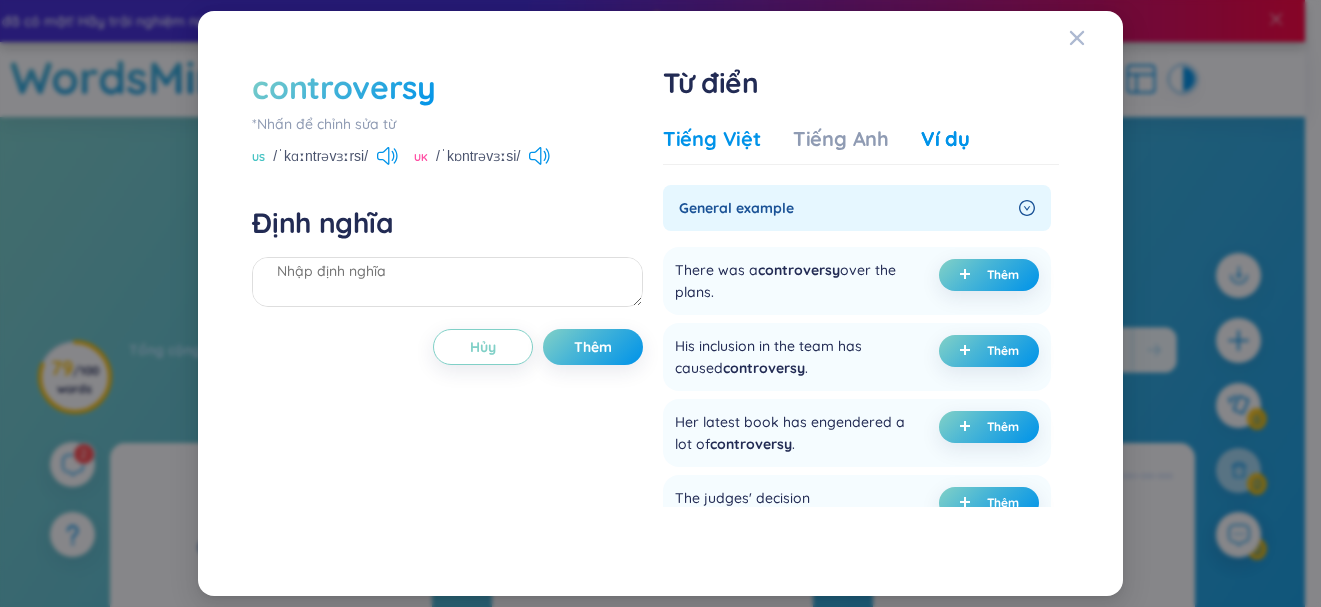click on "Tiếng Việt" at bounding box center (712, 139) 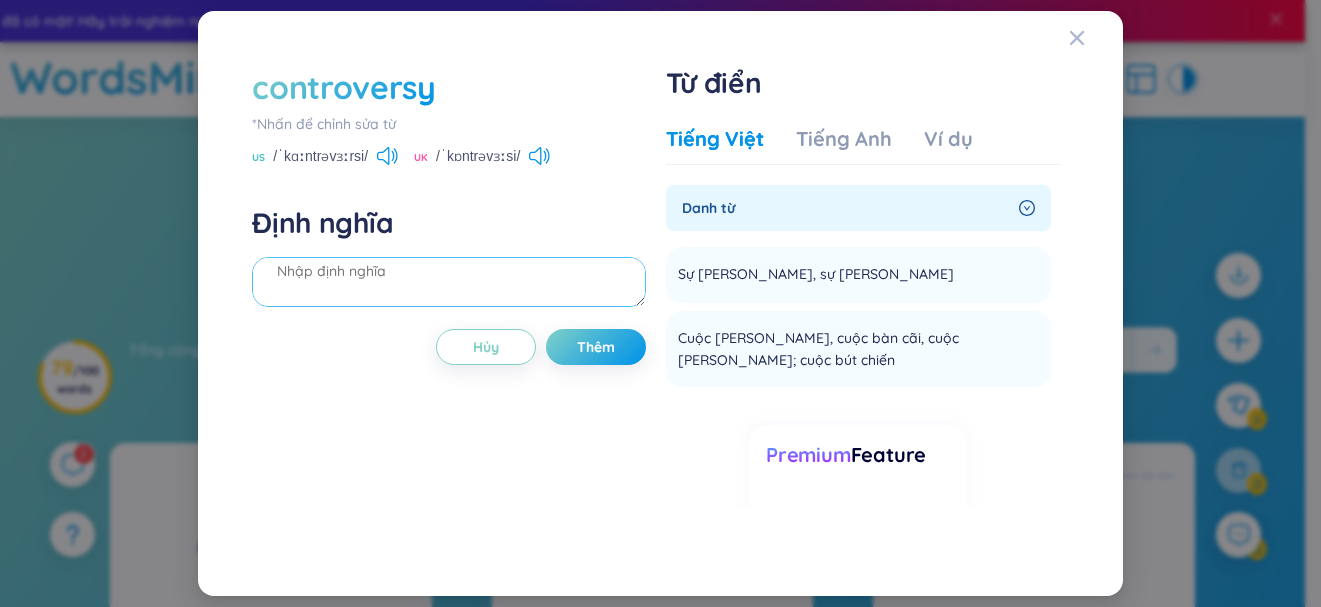 click at bounding box center [448, 282] 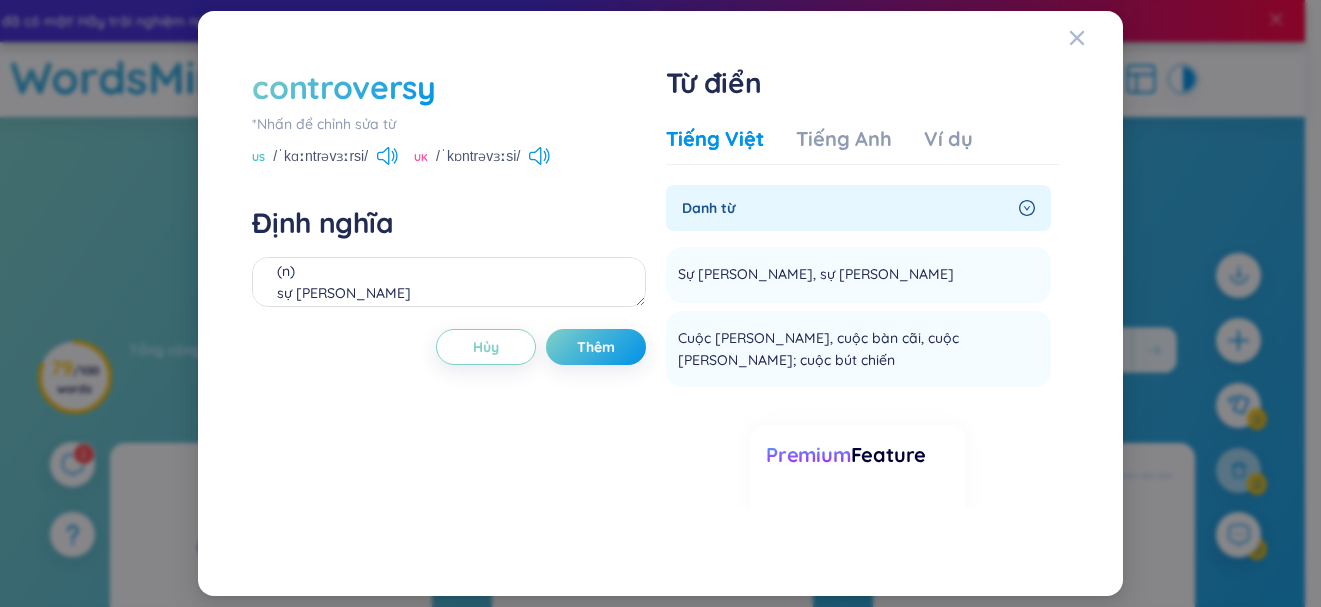 click on "Tiếng Việt Tiếng Anh Ví dụ" at bounding box center [819, 145] 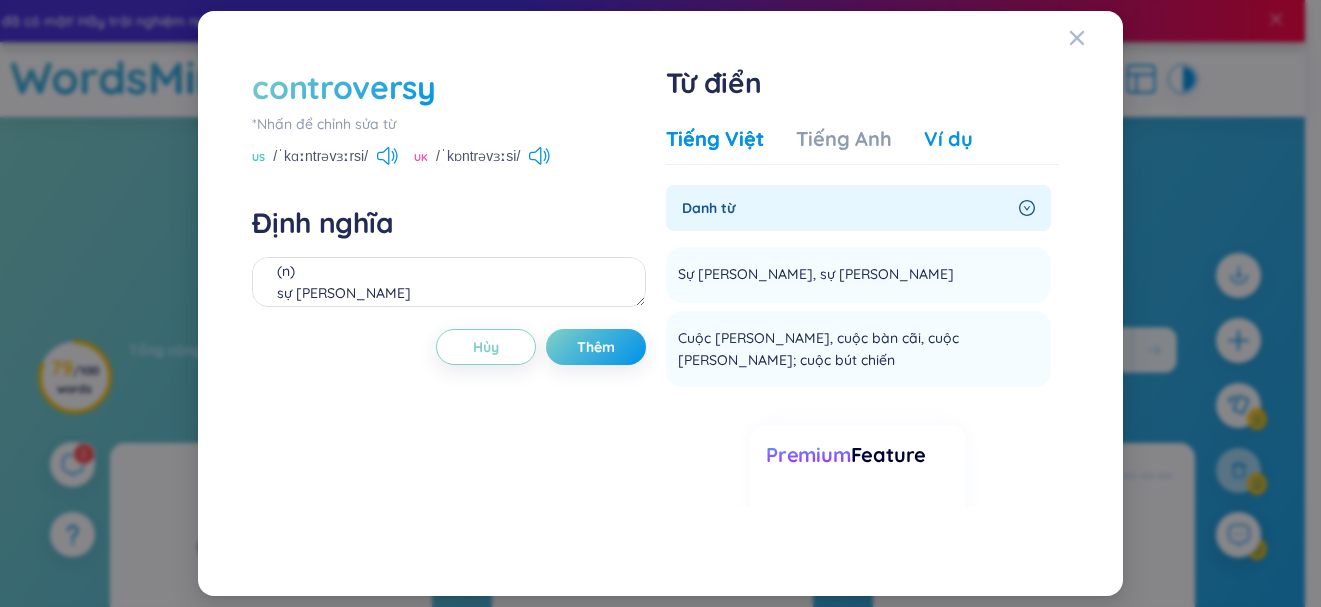 click on "Ví dụ" at bounding box center (948, 139) 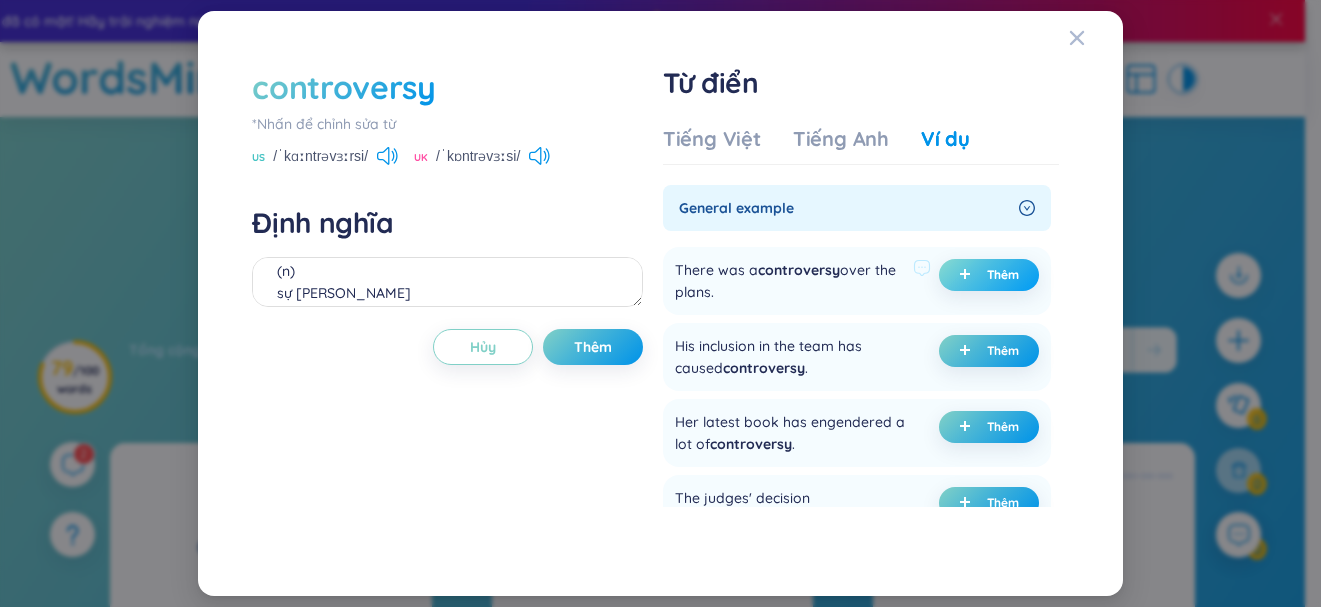 click on "Thêm" at bounding box center [989, 275] 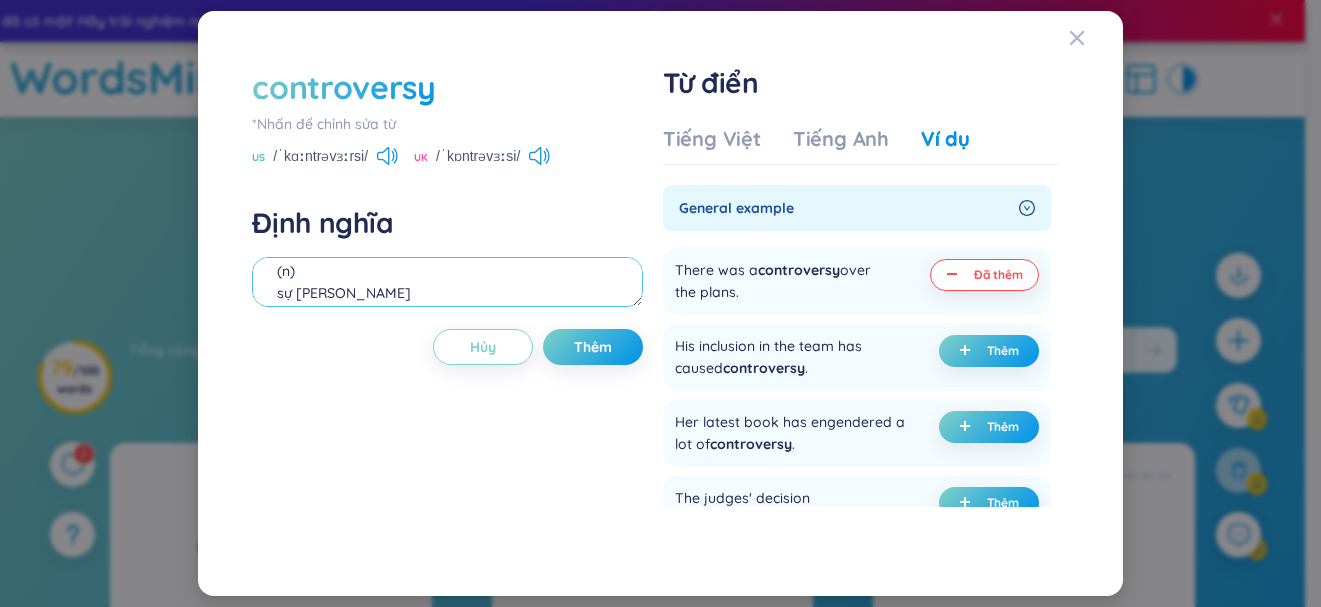scroll, scrollTop: 110, scrollLeft: 0, axis: vertical 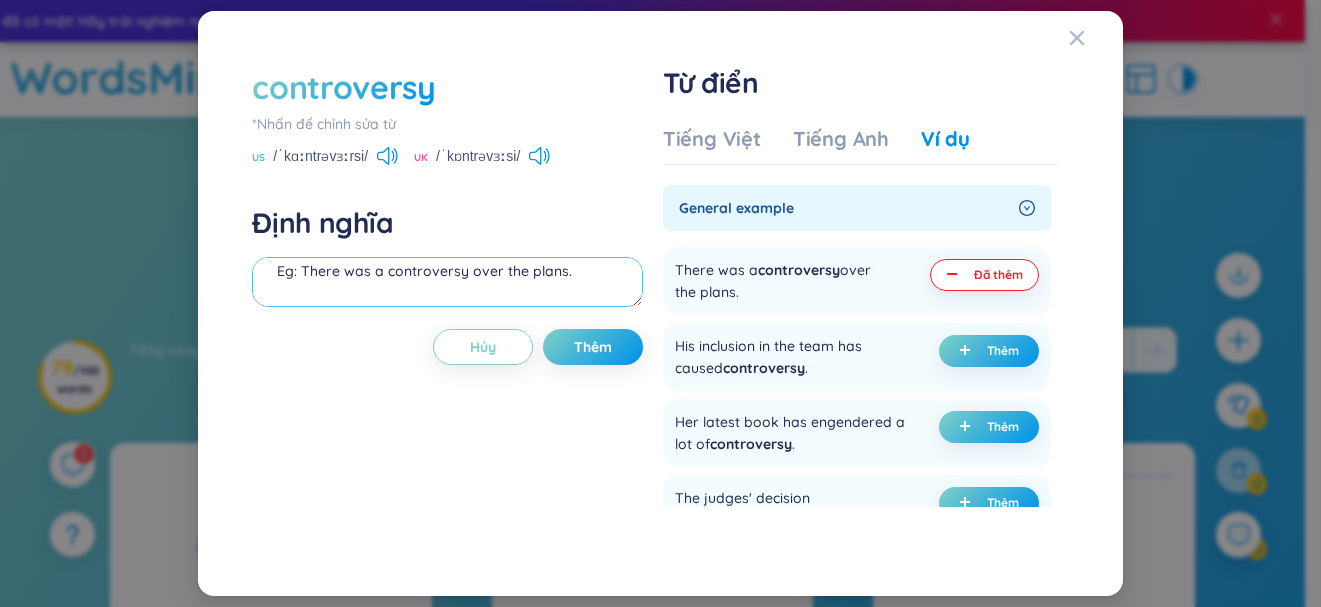 click on "(n)
sự [PERSON_NAME]
(undefined)
Eg: There was a controversy over the plans." at bounding box center [447, 282] 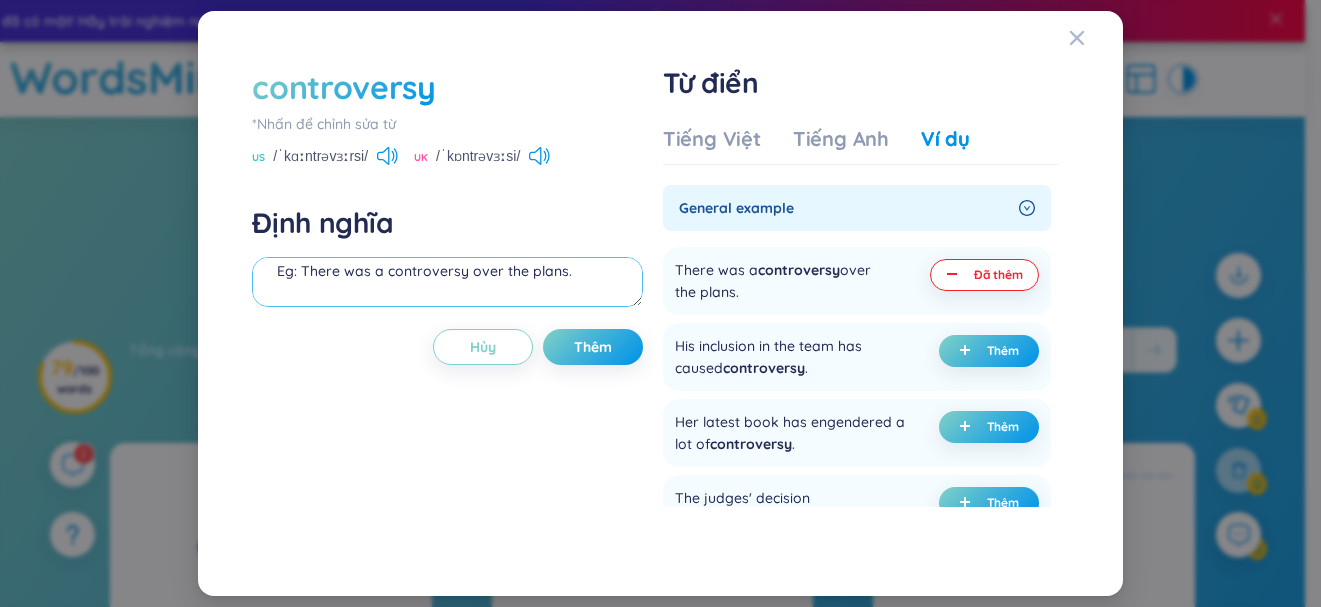 scroll, scrollTop: 88, scrollLeft: 0, axis: vertical 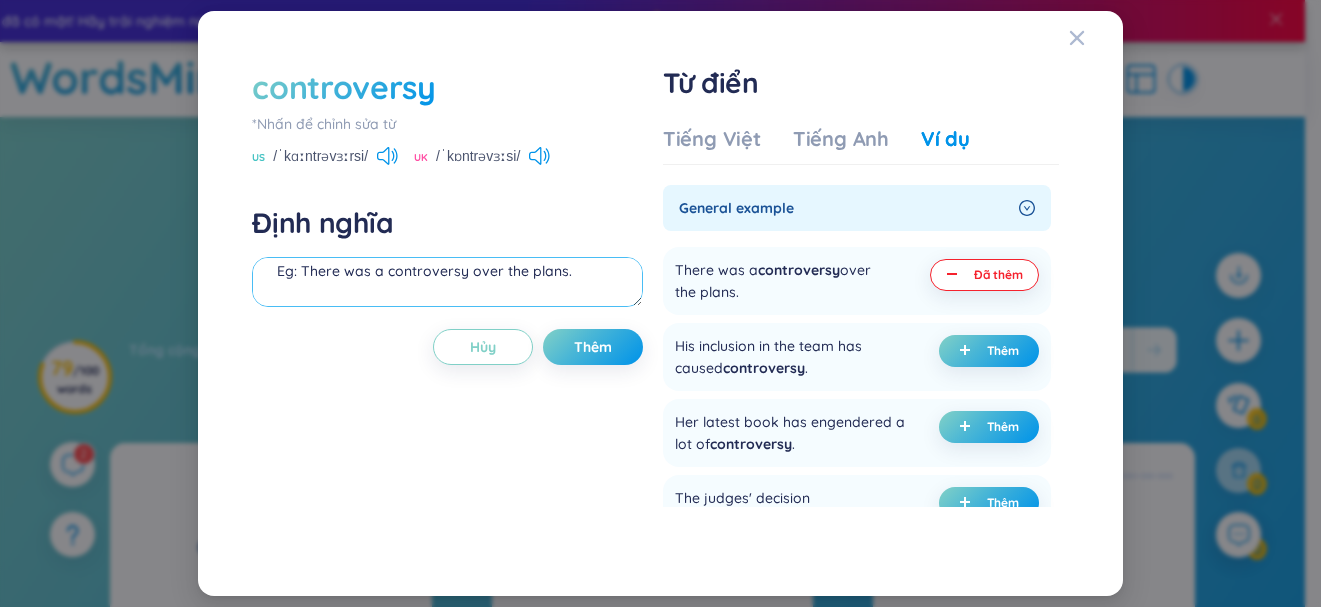 click on "(n)
sự [PERSON_NAME]
(undefined)
Eg: There was a controversy over the plans." at bounding box center [447, 282] 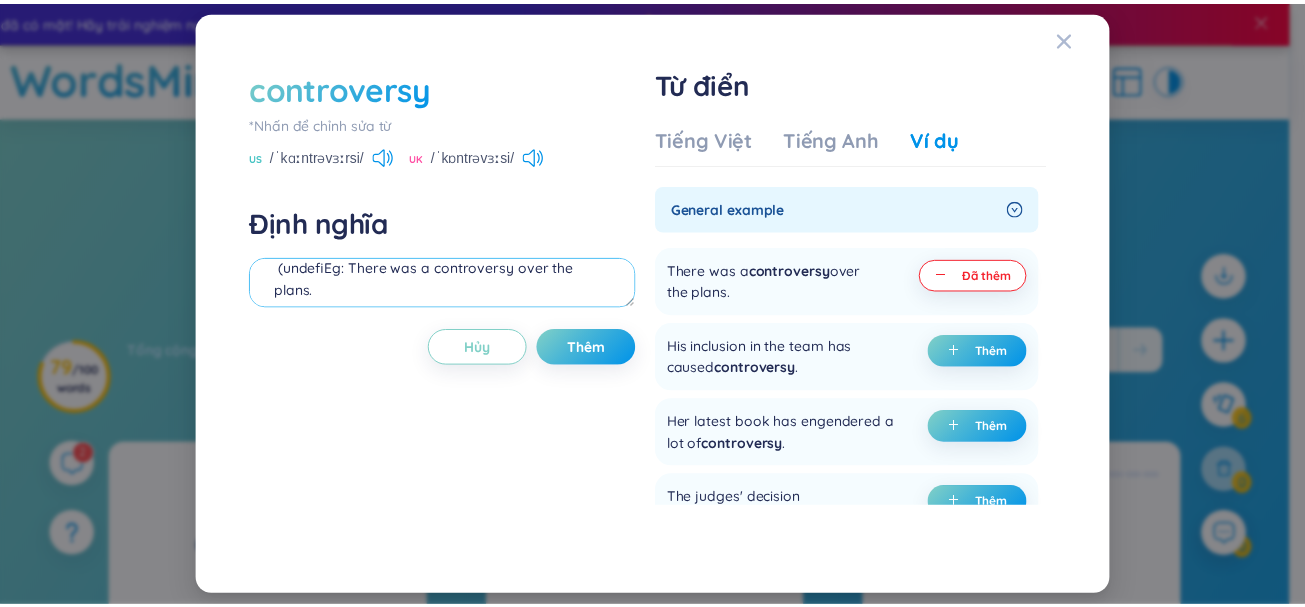 scroll, scrollTop: 66, scrollLeft: 0, axis: vertical 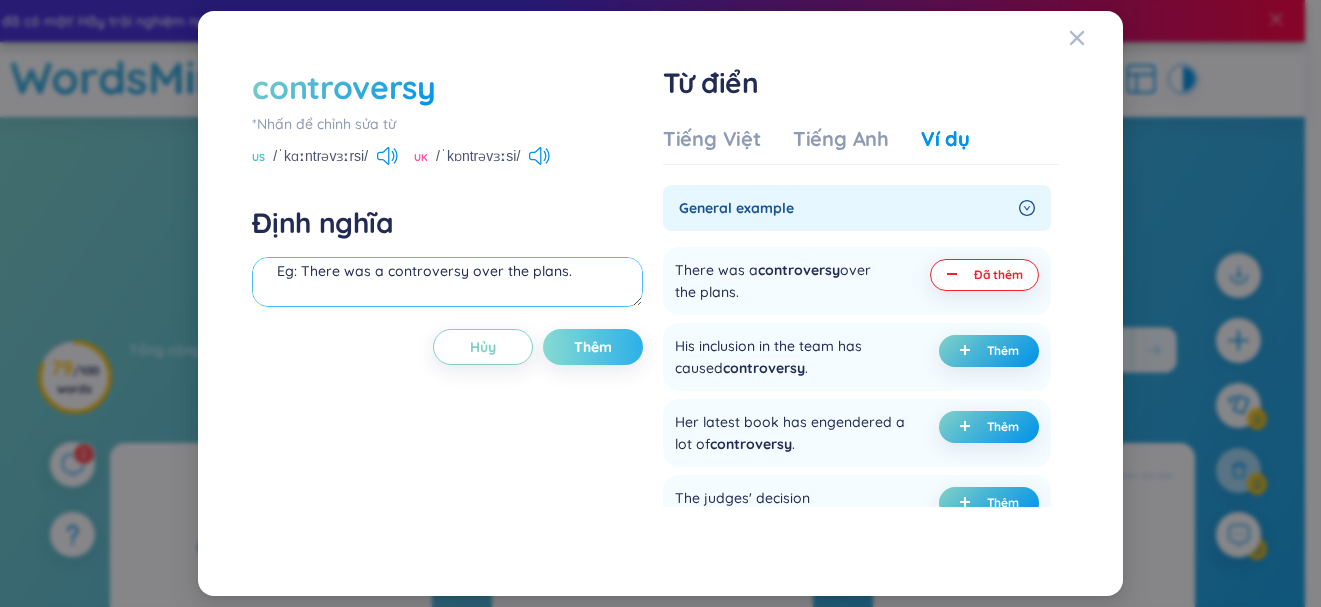 type on "(n)
sự tranh cãi
Eg: There was a controversy over the plans." 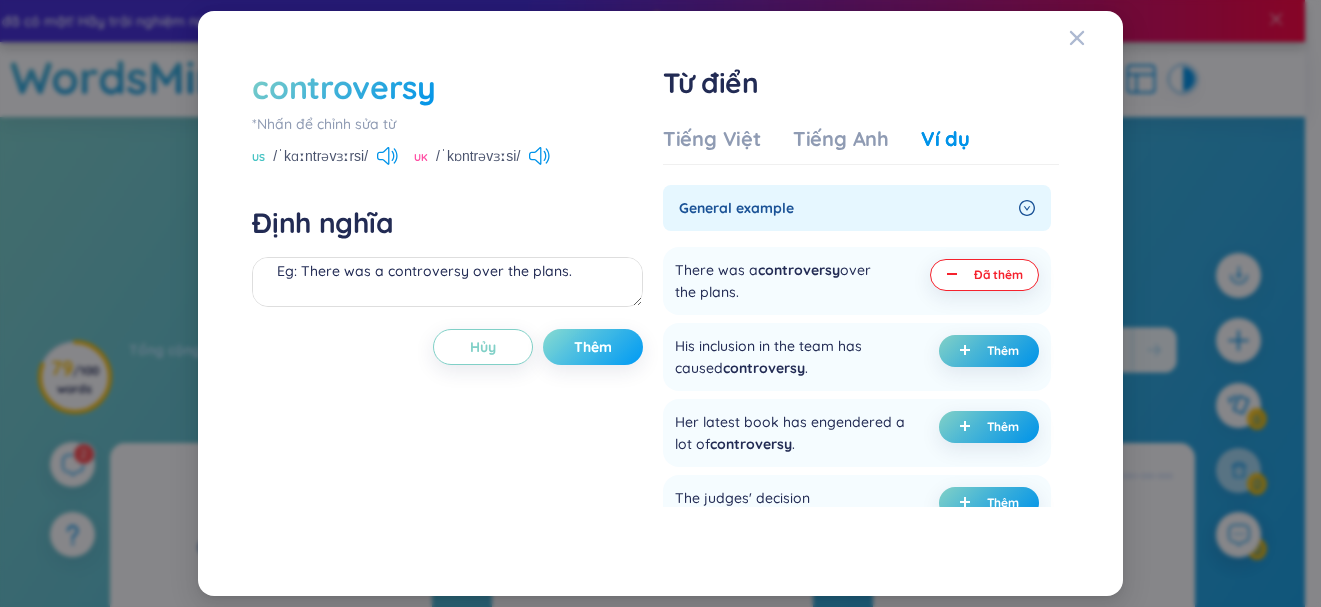 click on "Thêm" at bounding box center (593, 347) 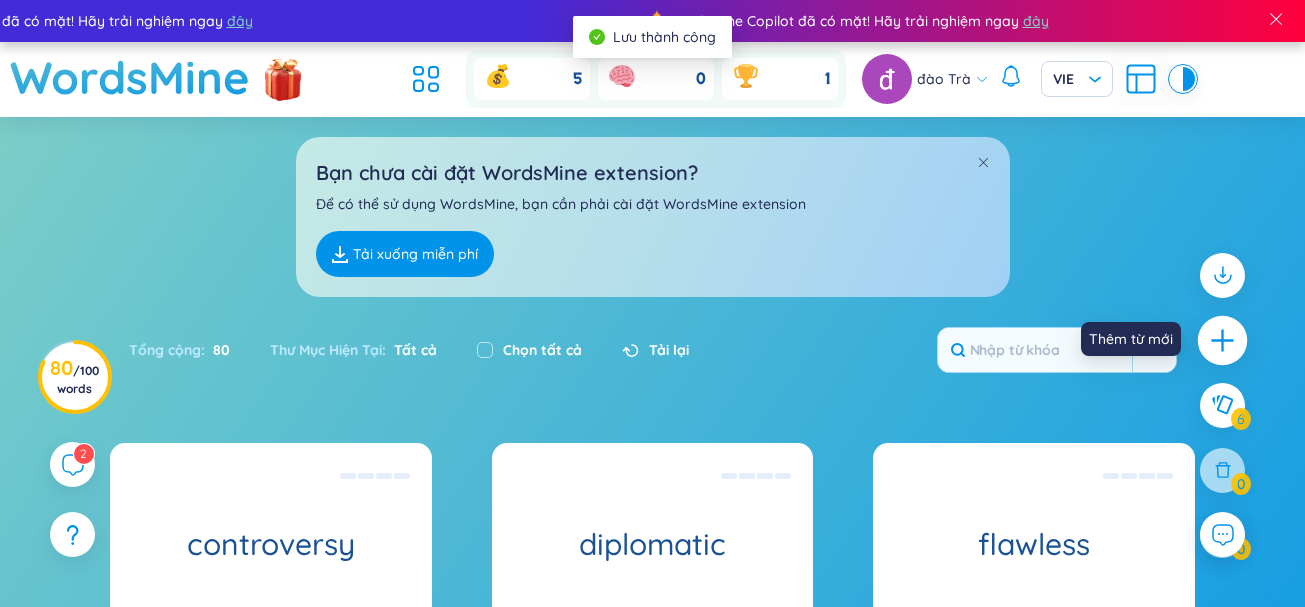 click 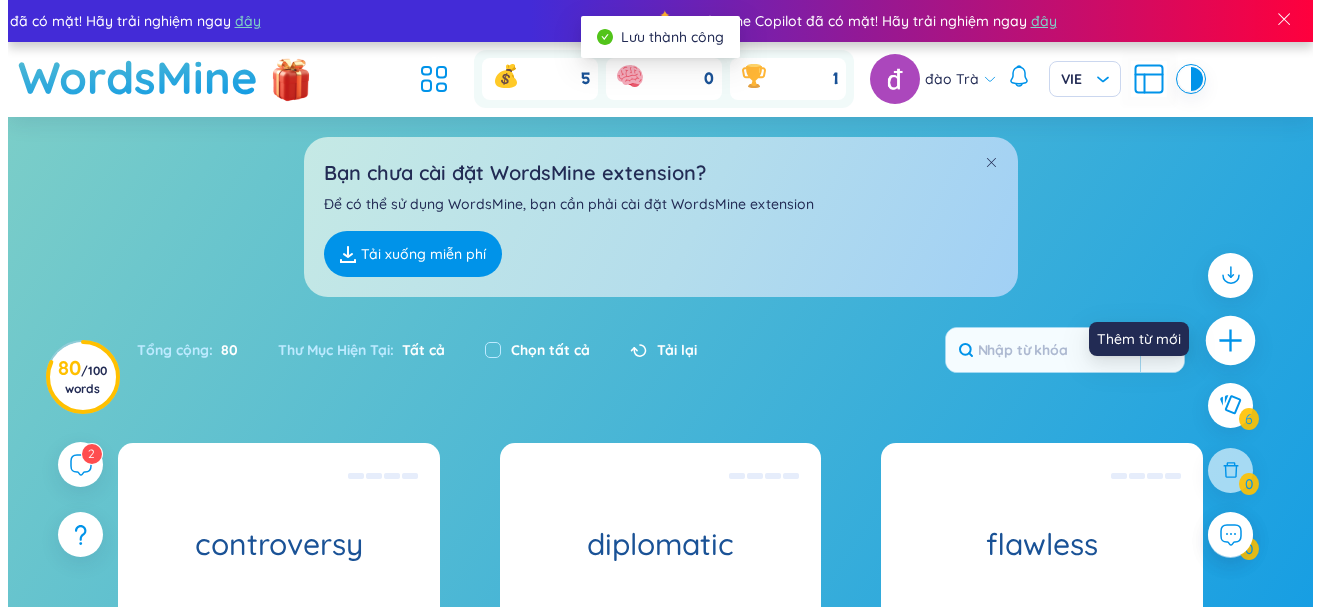 scroll, scrollTop: 22, scrollLeft: 0, axis: vertical 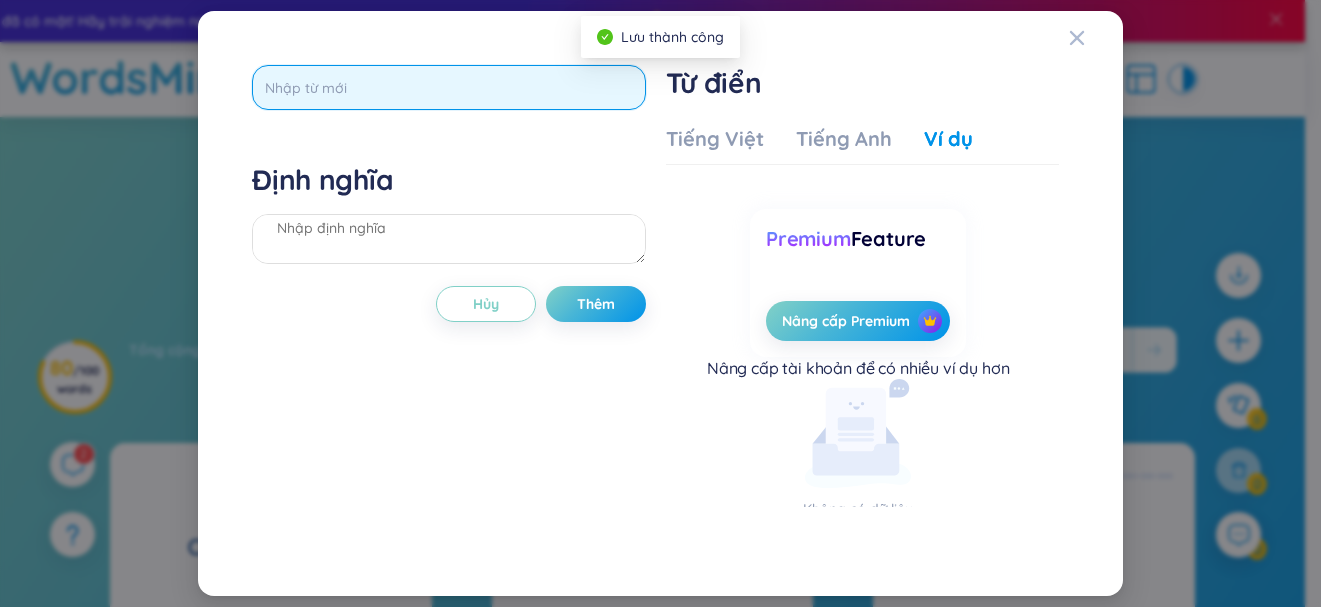 click at bounding box center [448, 87] 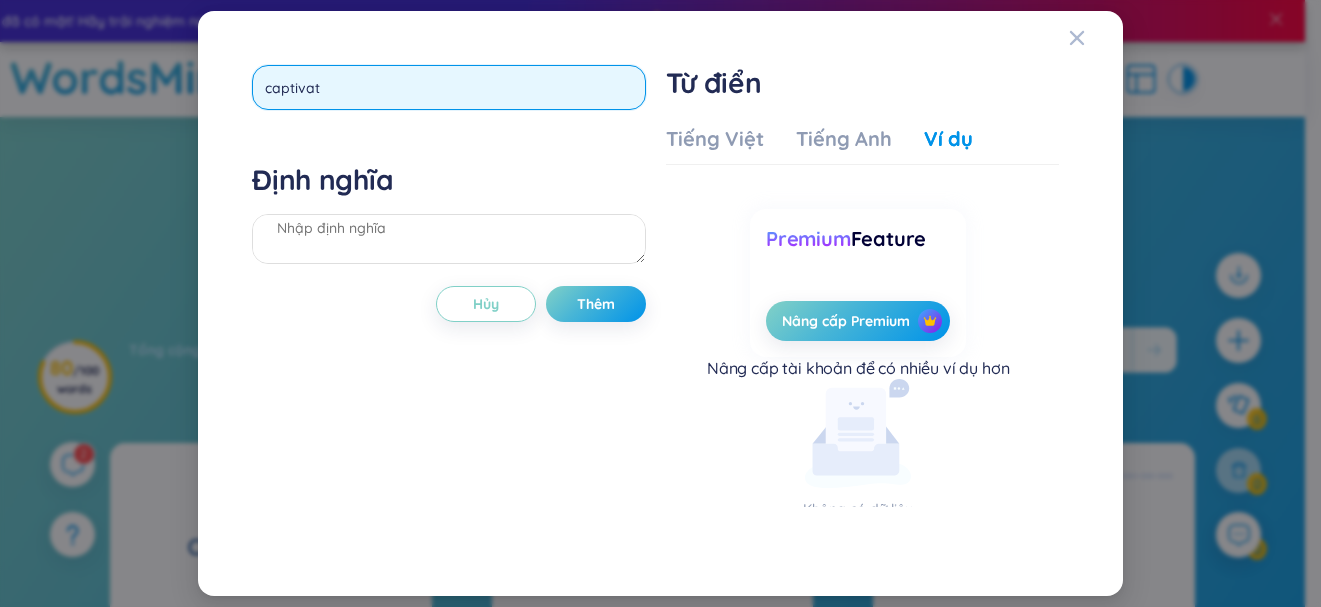 type on "captivate" 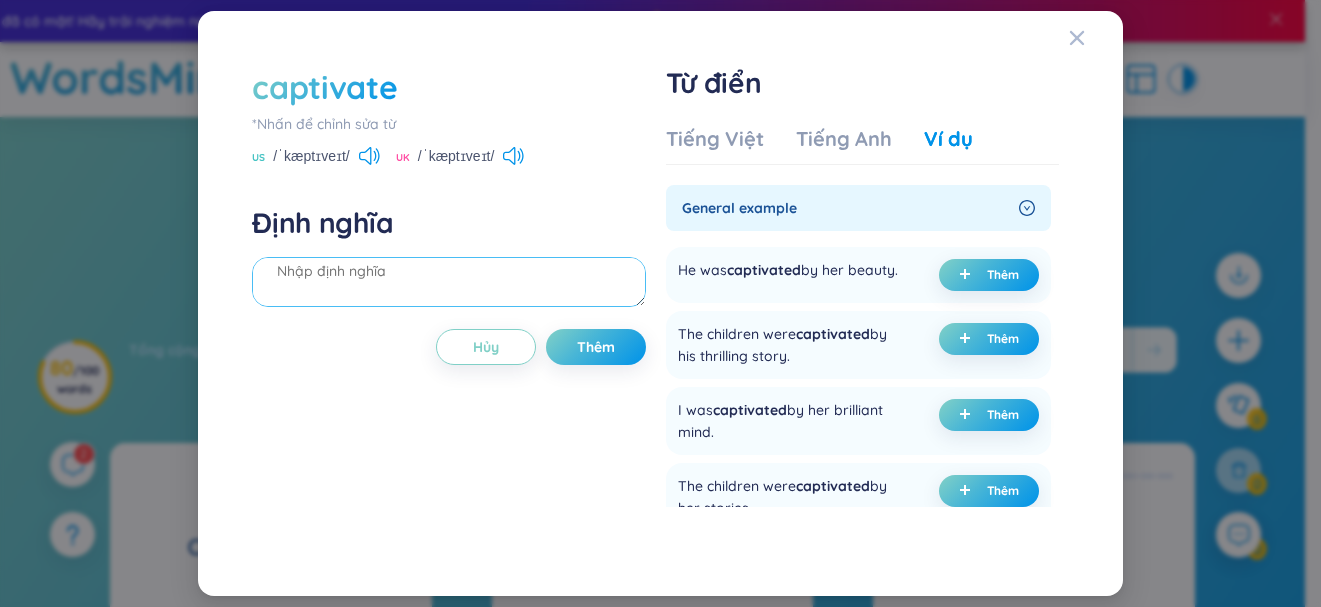 click at bounding box center [448, 282] 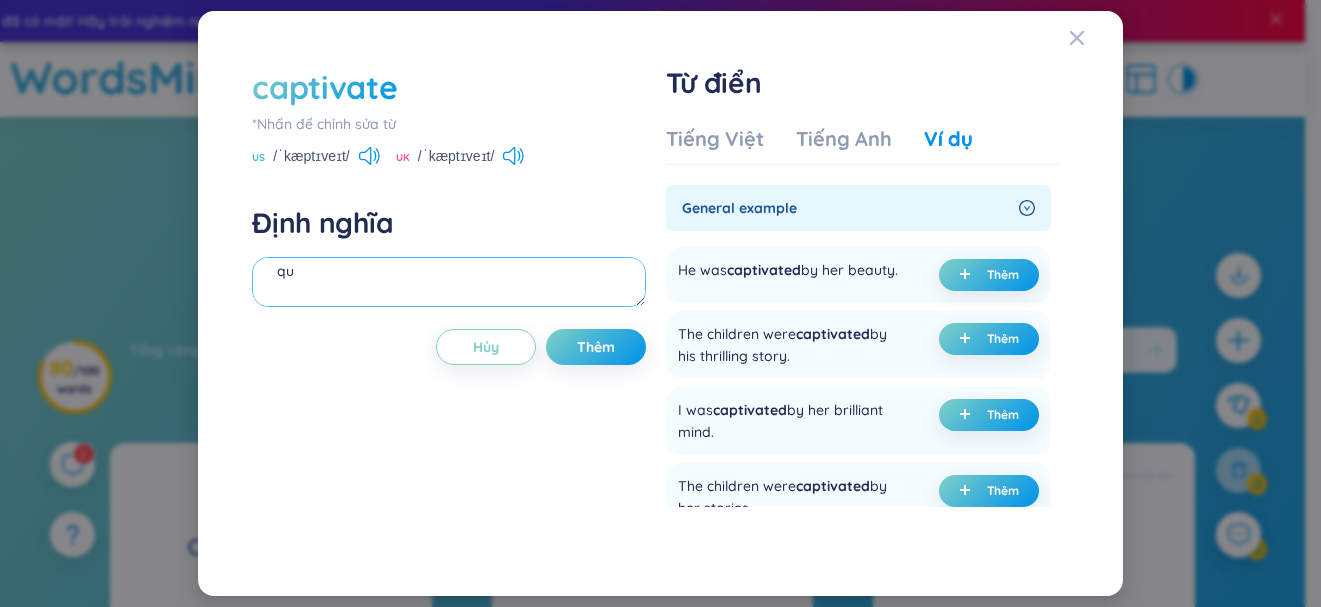 type on "q" 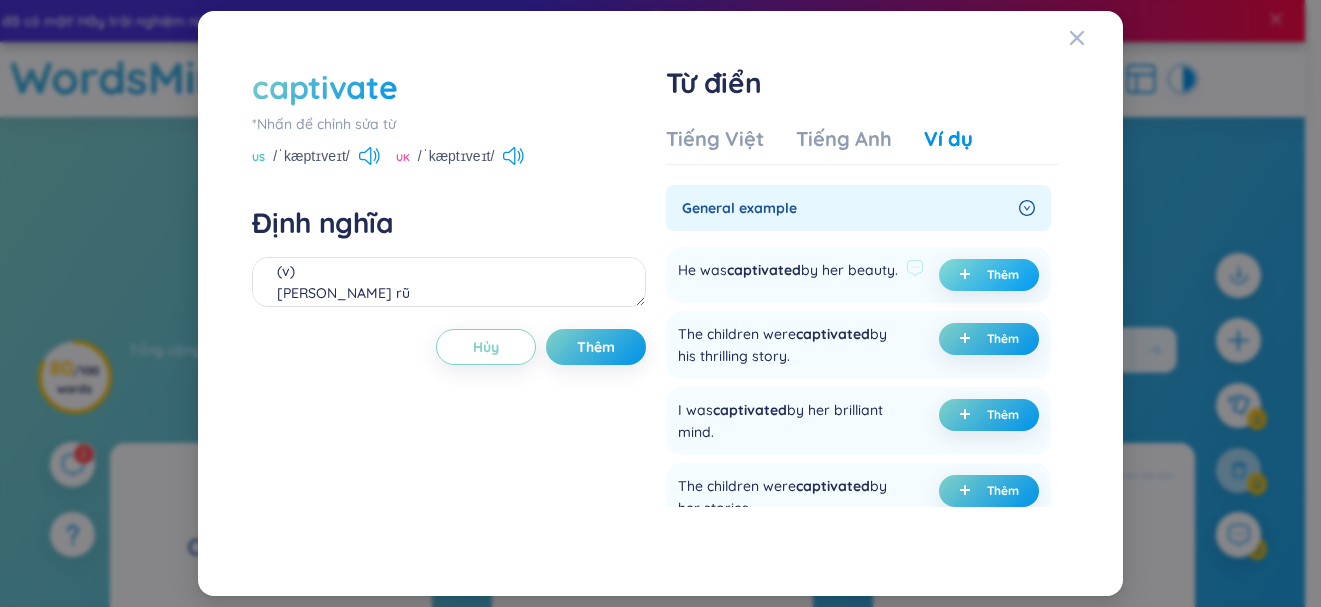 click on "Thêm" at bounding box center (1003, 275) 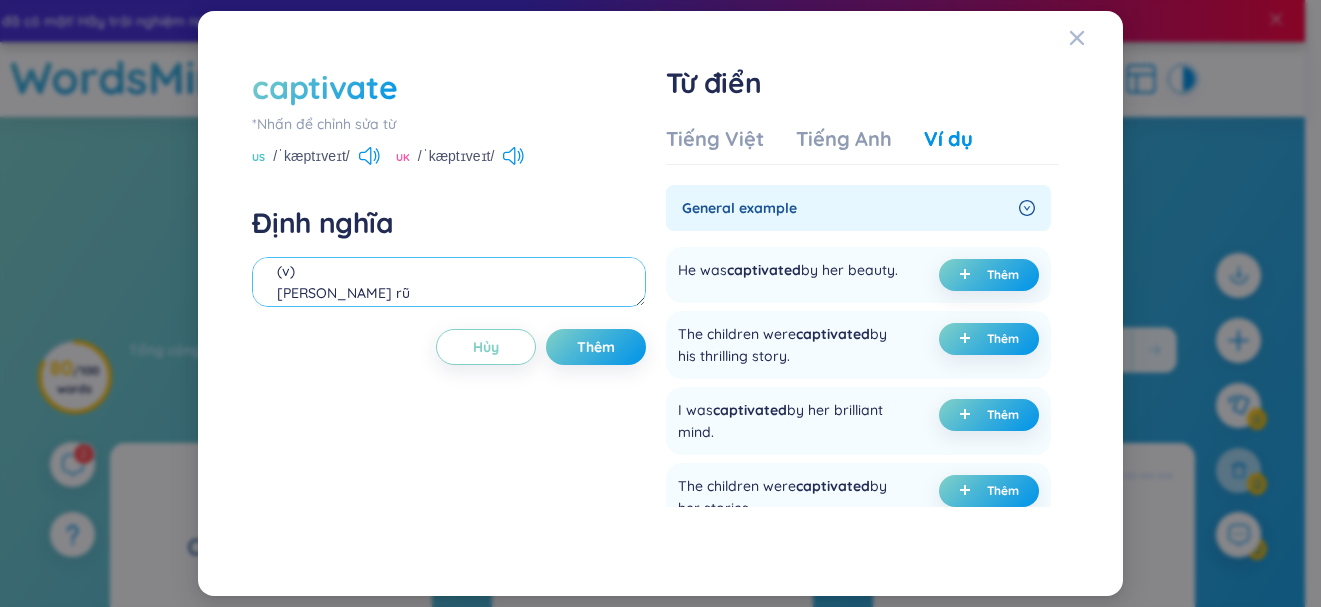 scroll, scrollTop: 110, scrollLeft: 0, axis: vertical 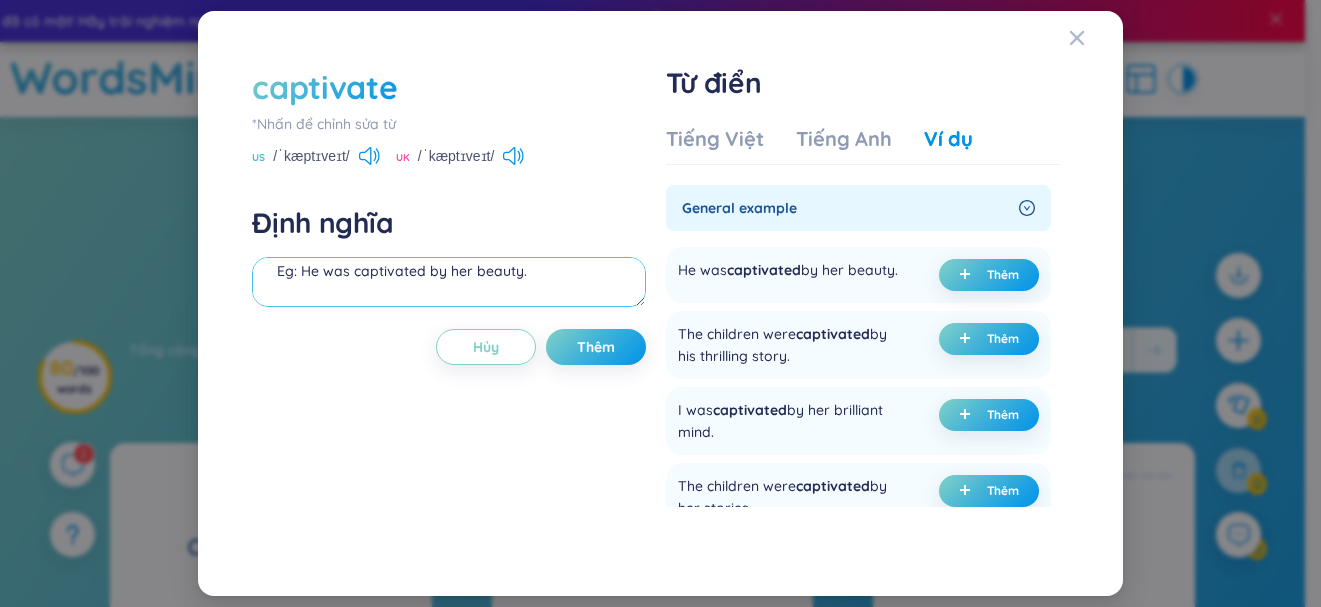click on "(v)
[PERSON_NAME] rũ
(undefined)
Eg: He was captivated by her beauty." at bounding box center [448, 282] 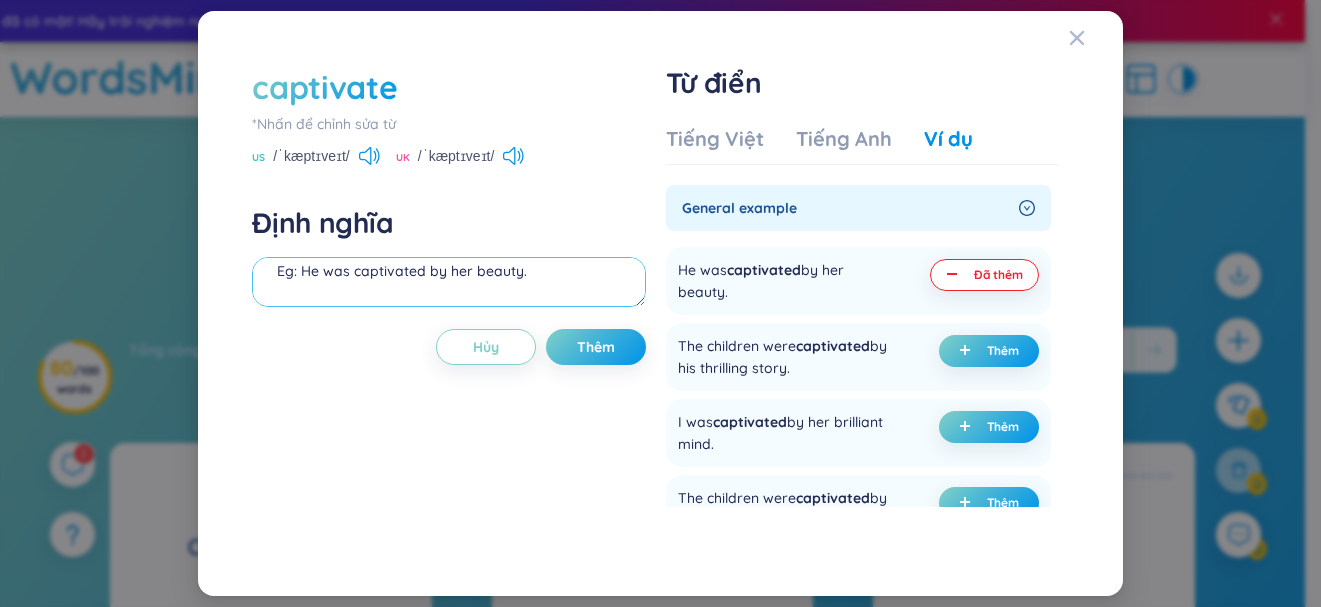 click on "(v)
[PERSON_NAME] rũ
(undefined)
Eg: He was captivated by her beauty." at bounding box center [448, 282] 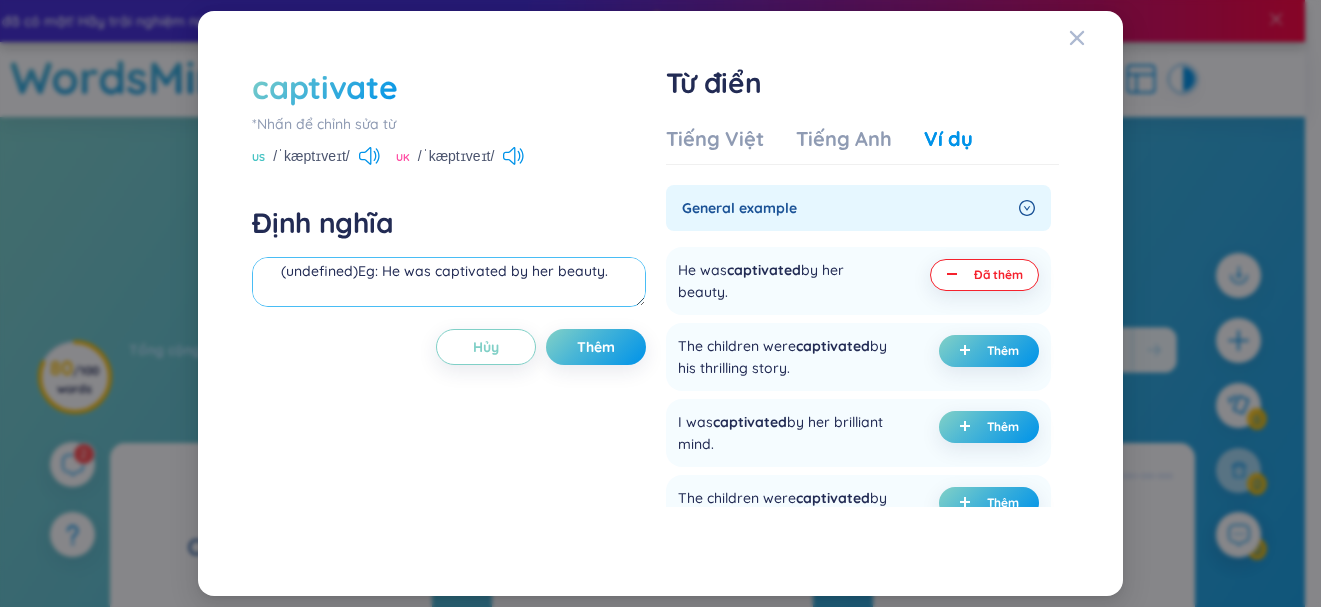 scroll, scrollTop: 66, scrollLeft: 0, axis: vertical 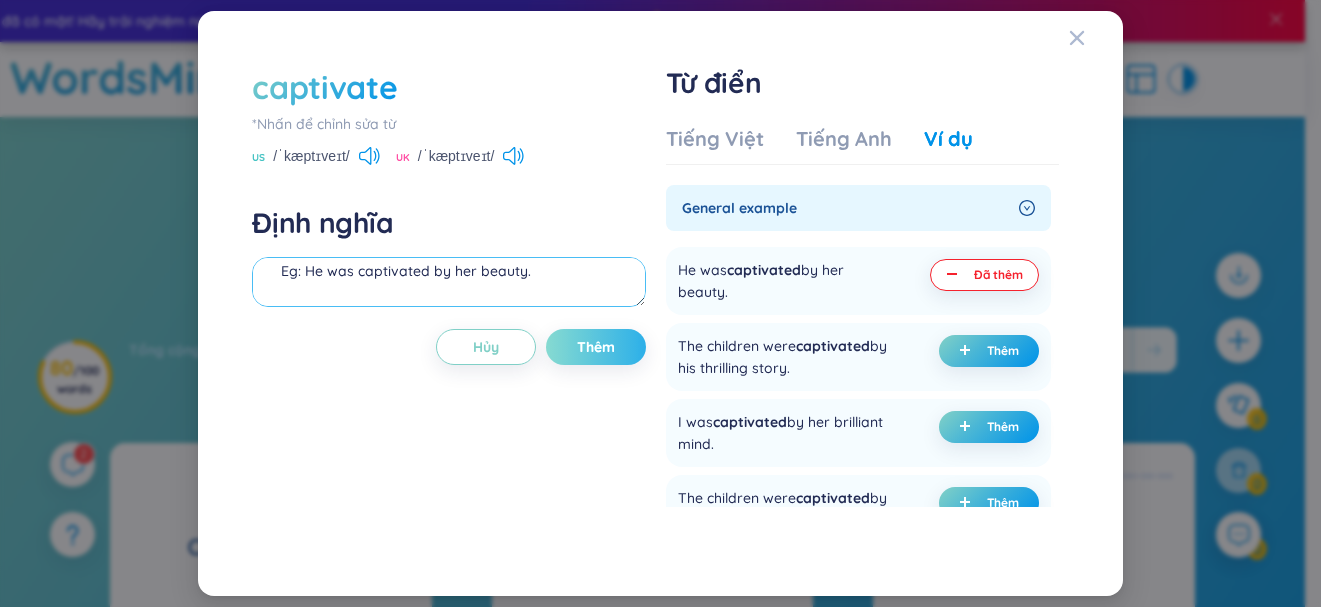 type on "(v)
quyến rũ
Eg: He was captivated by her beauty." 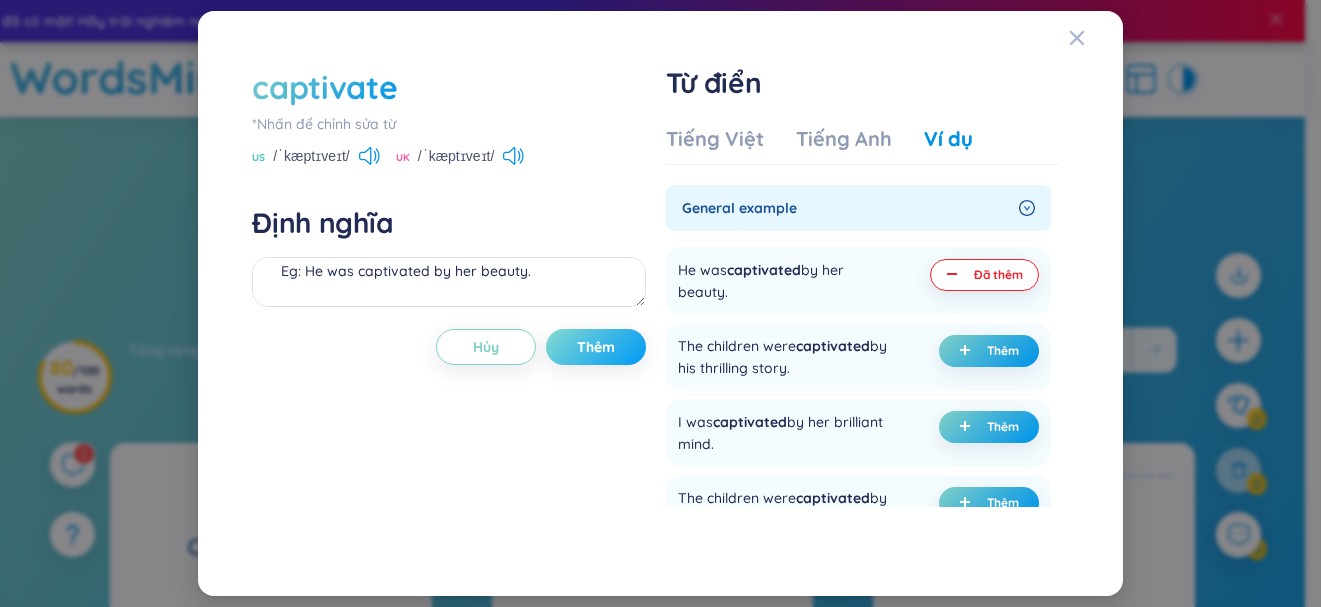 click on "Thêm" at bounding box center [596, 347] 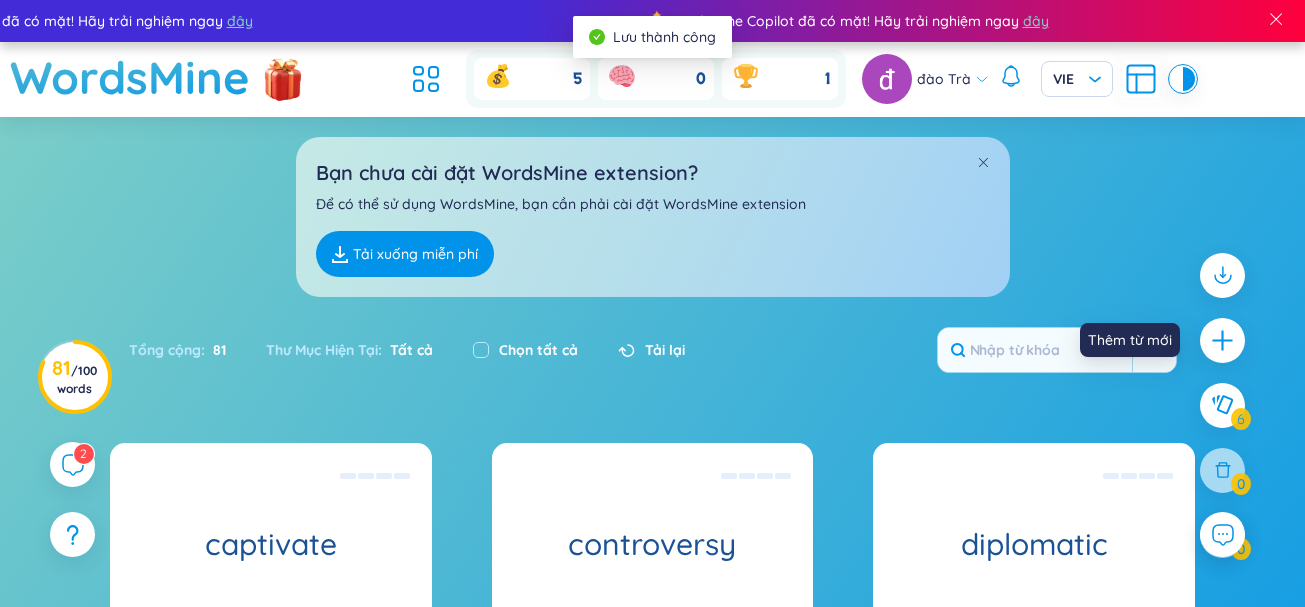 click at bounding box center (1222, 340) 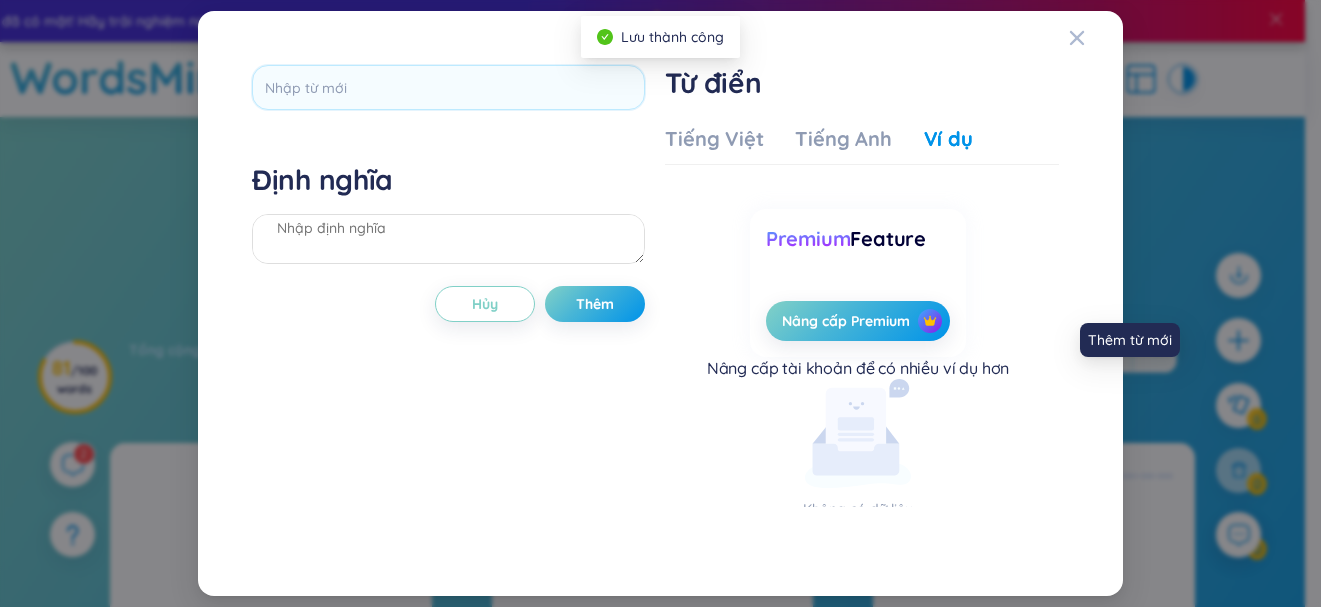 scroll, scrollTop: 22, scrollLeft: 0, axis: vertical 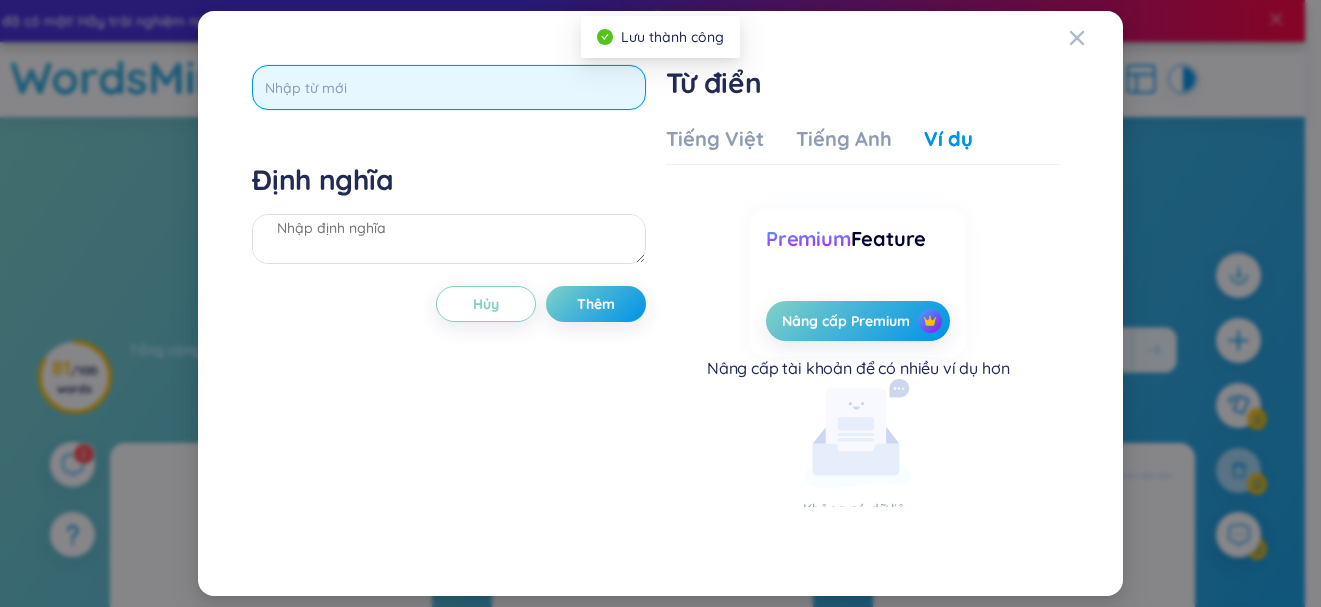 click at bounding box center [448, 87] 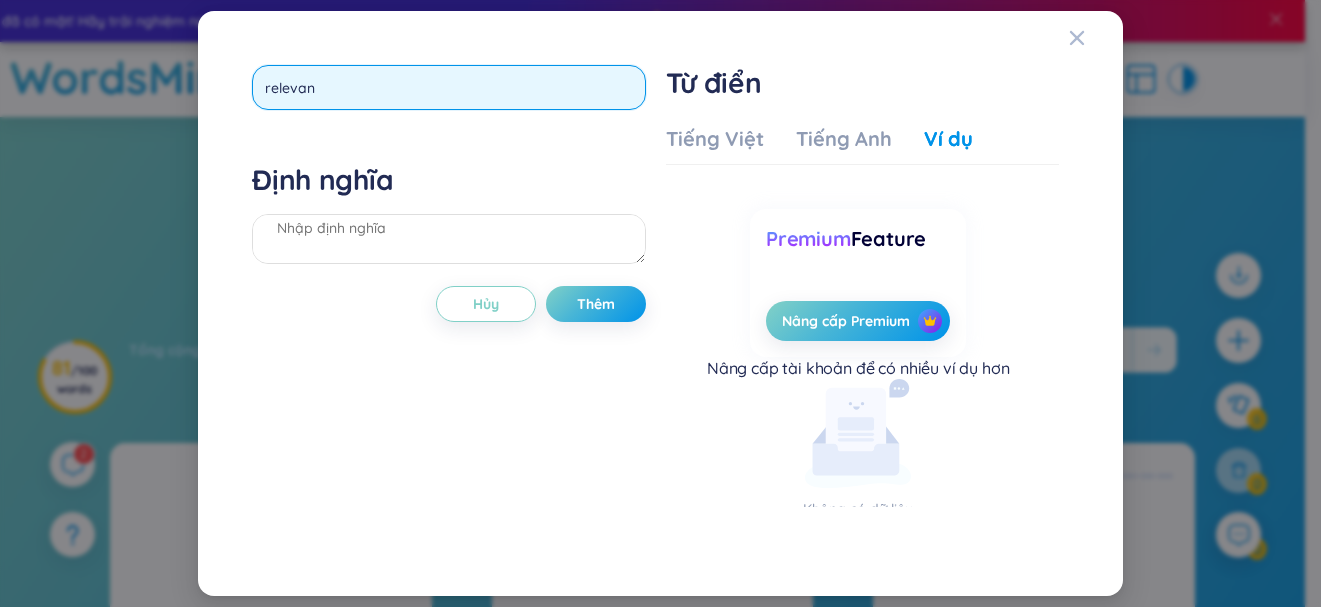 type on "relevant" 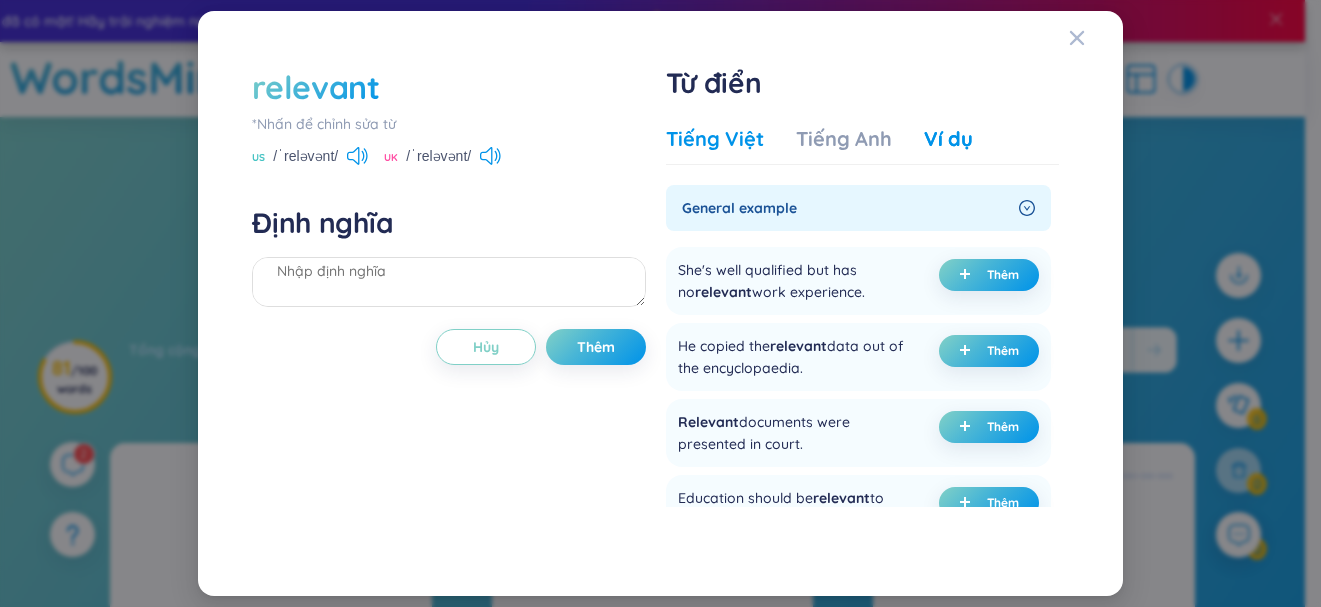 click on "Tiếng Việt" at bounding box center (715, 139) 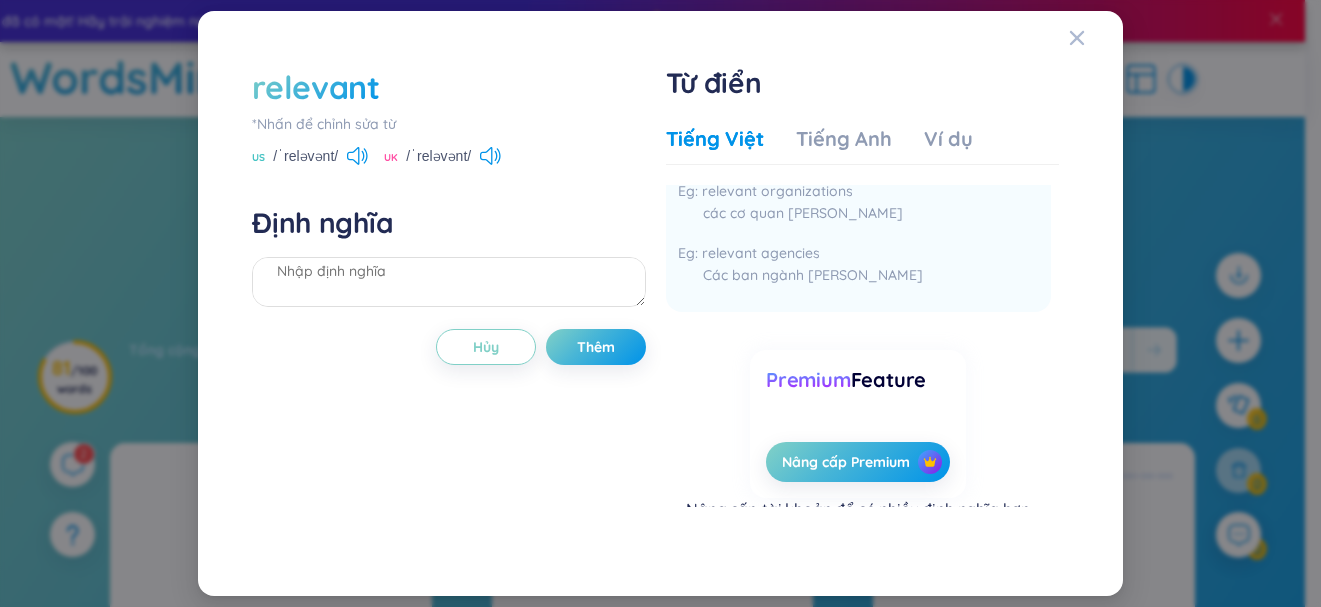 scroll, scrollTop: 210, scrollLeft: 0, axis: vertical 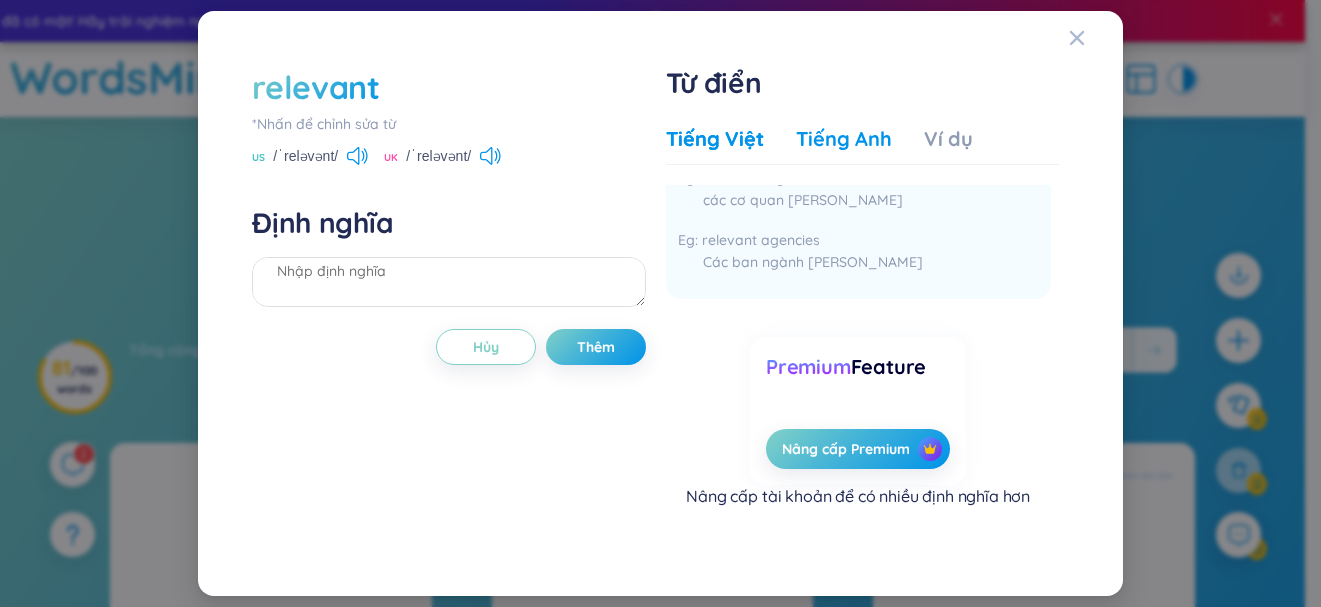 click on "Tiếng Anh" at bounding box center (844, 139) 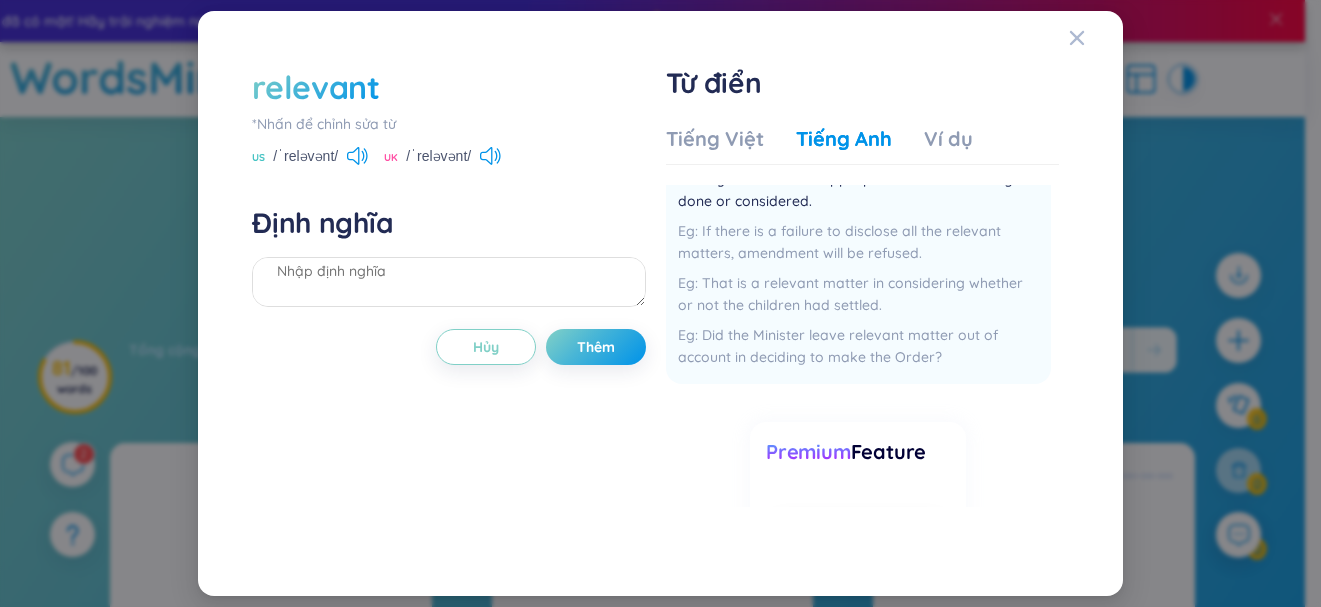scroll, scrollTop: 100, scrollLeft: 0, axis: vertical 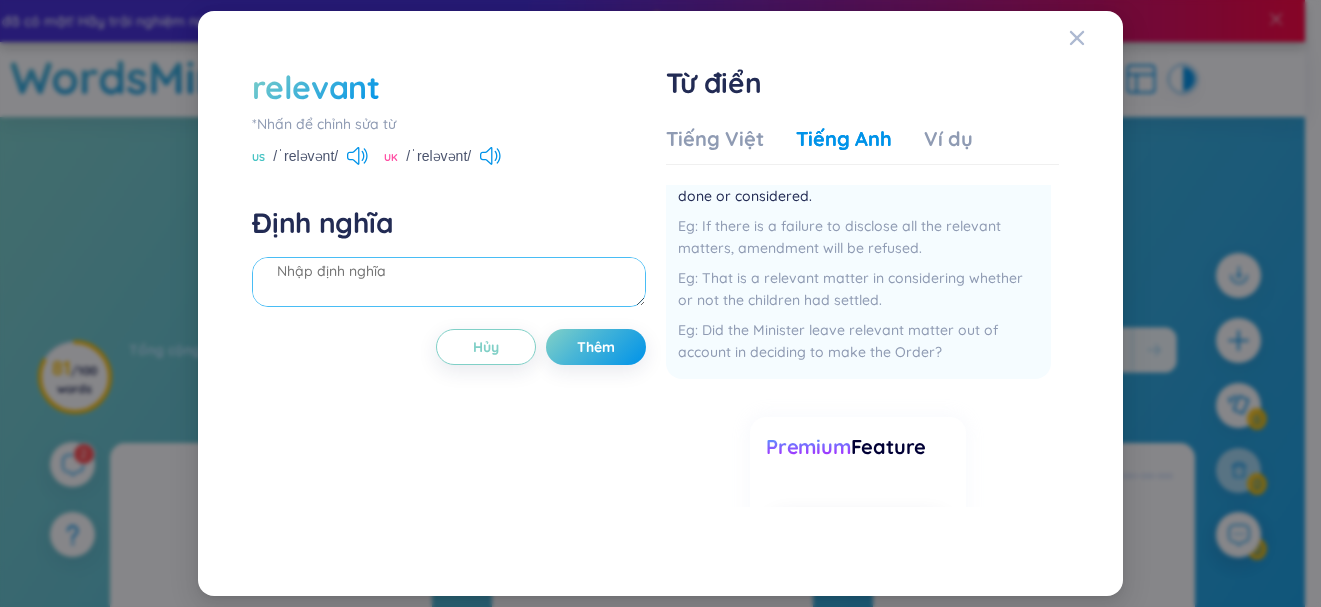 click at bounding box center (448, 282) 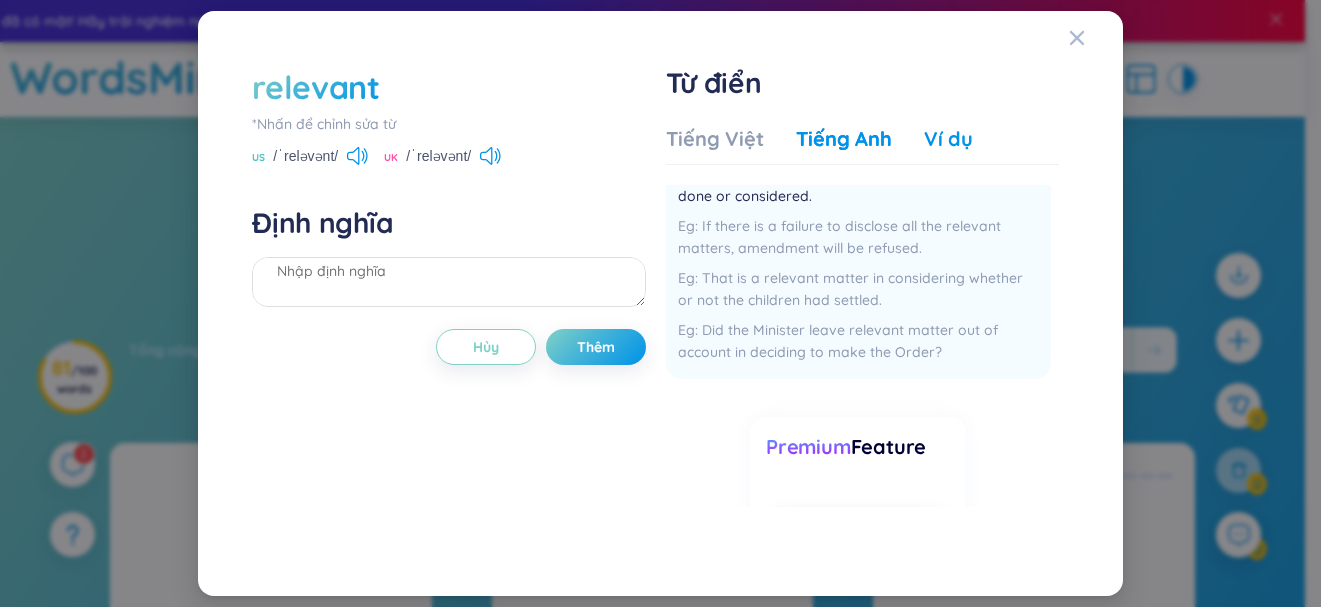 click on "Ví dụ" at bounding box center (948, 139) 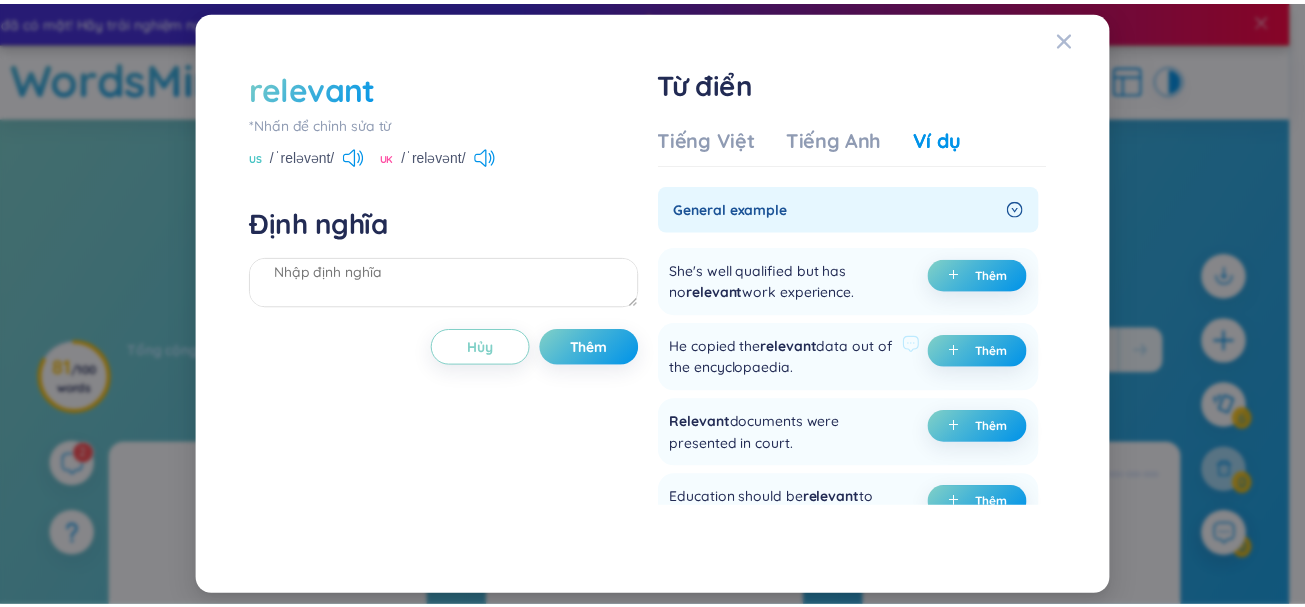 scroll, scrollTop: 100, scrollLeft: 0, axis: vertical 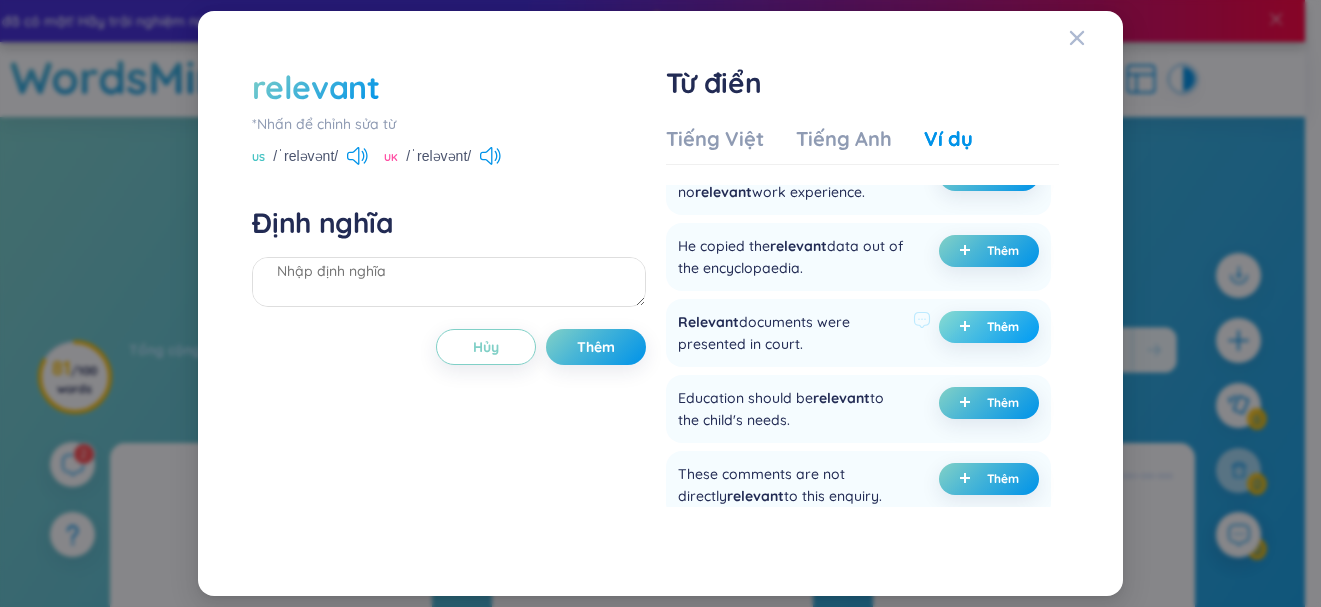 click on "Thêm" at bounding box center (989, 327) 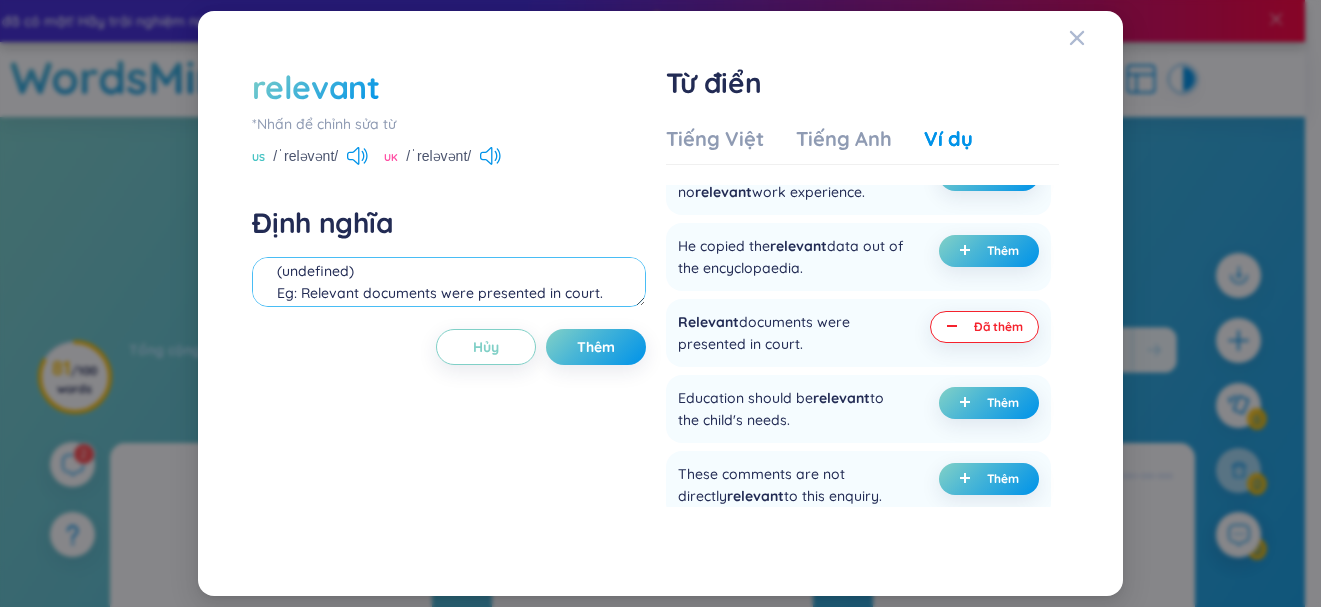 click on "(undefined)
Eg: Relevant documents were presented in court." at bounding box center [448, 282] 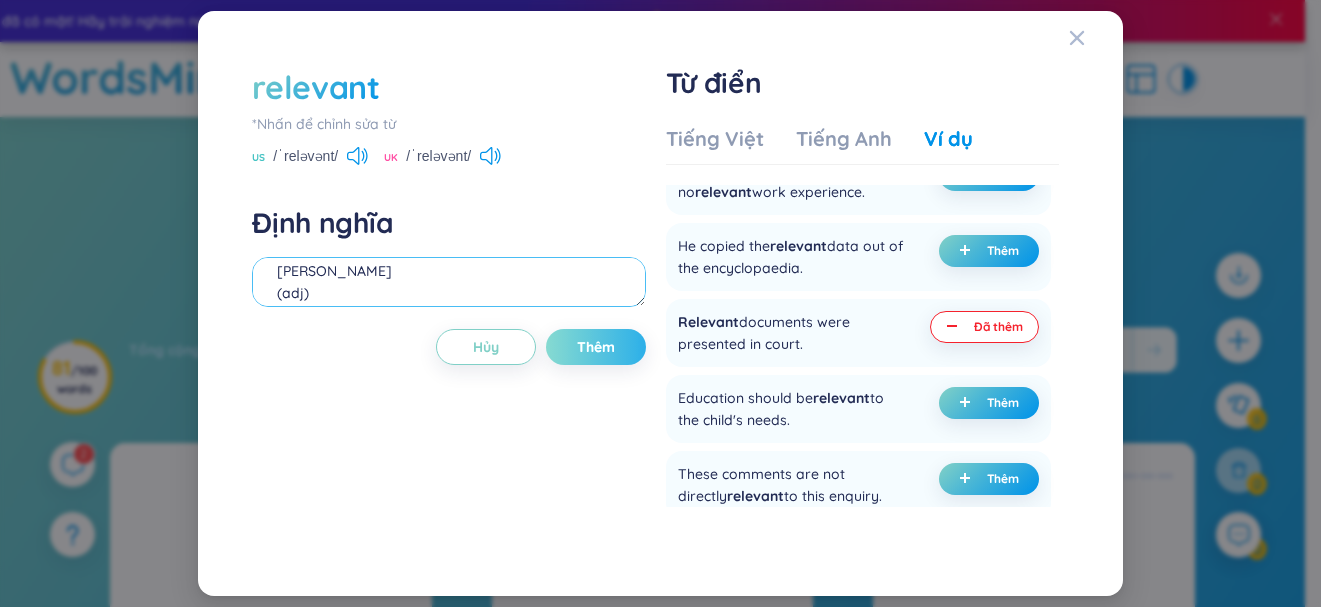 type on "[PERSON_NAME]
(adj)
Eg: Relevant documents were presented in court." 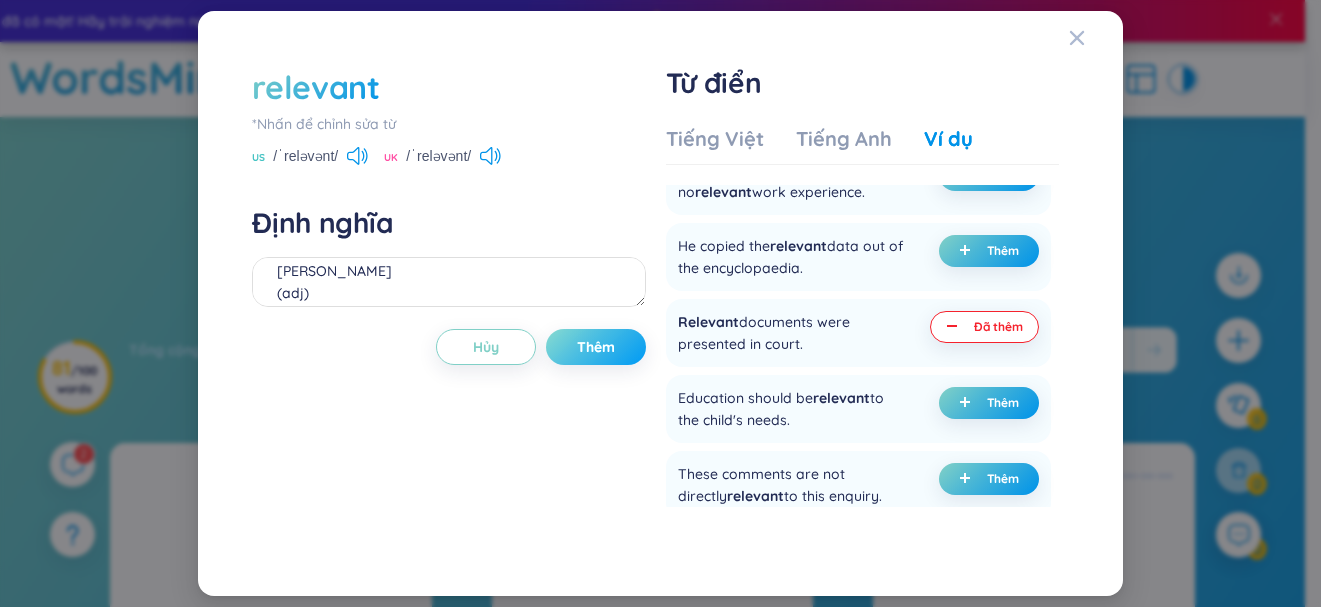 click on "Thêm" at bounding box center (596, 347) 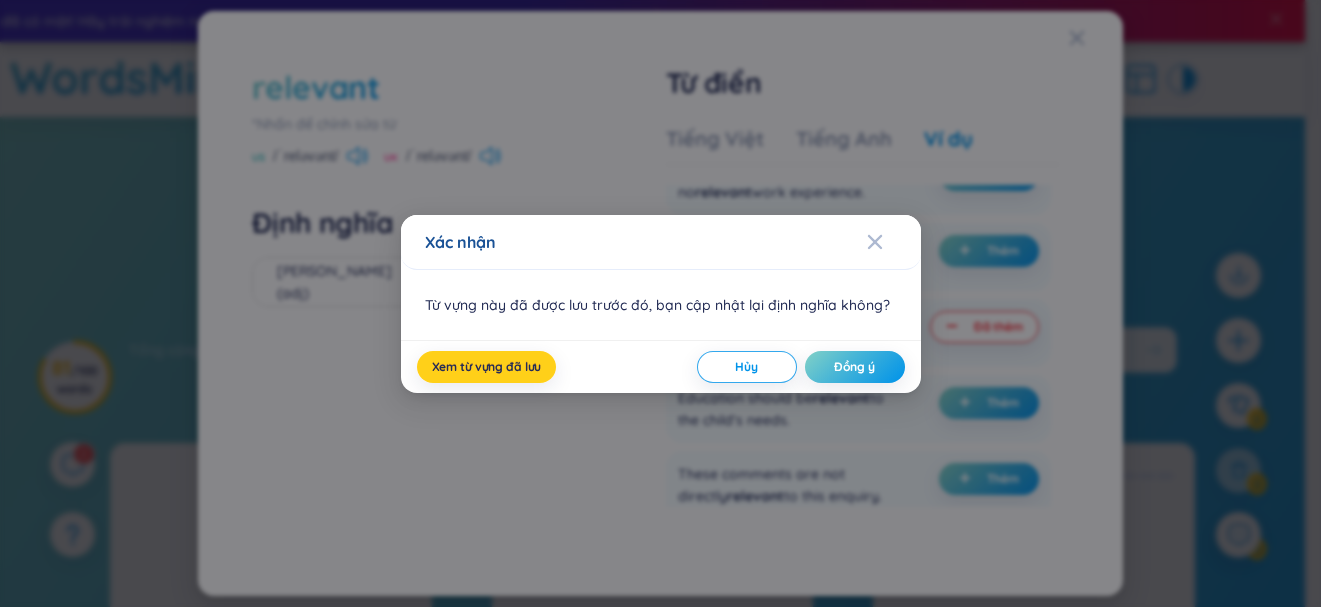 click on "Xem từ vựng đã lưu" at bounding box center [487, 367] 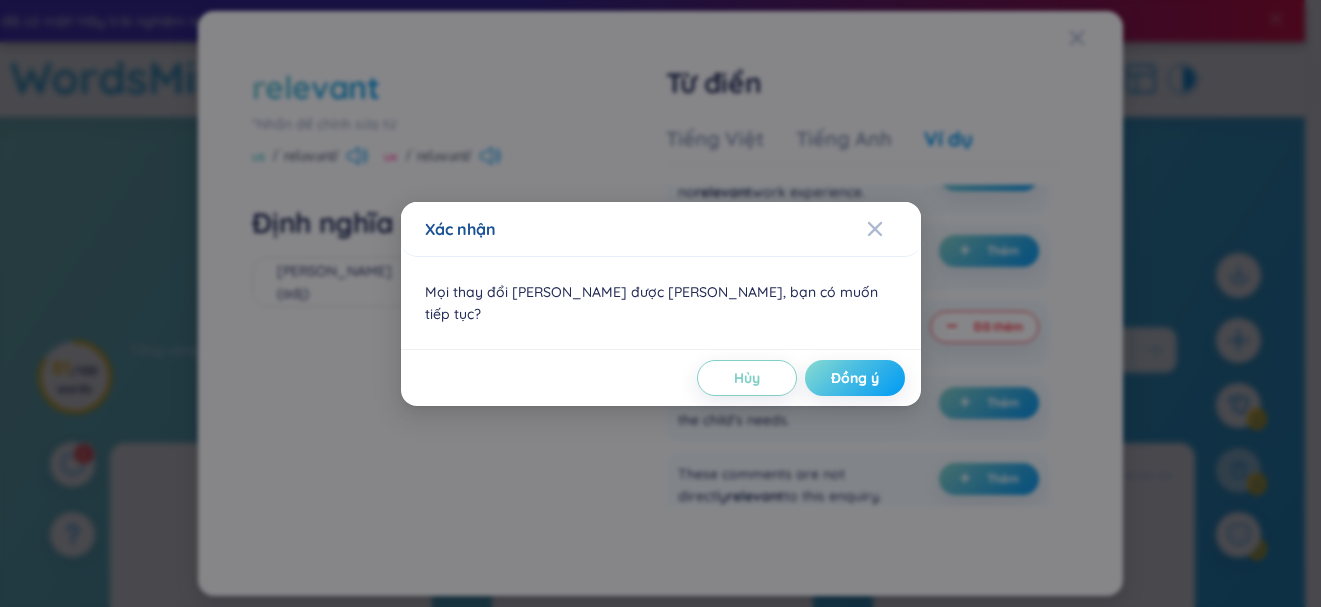 click on "Đồng ý" at bounding box center [855, 378] 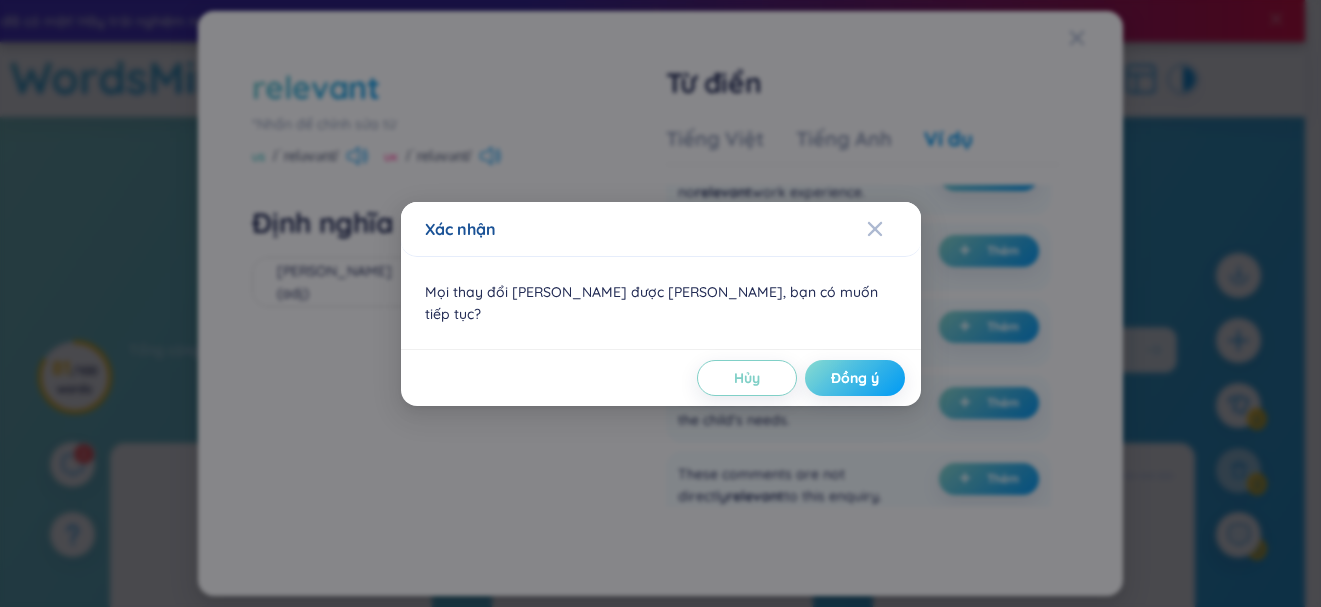 type 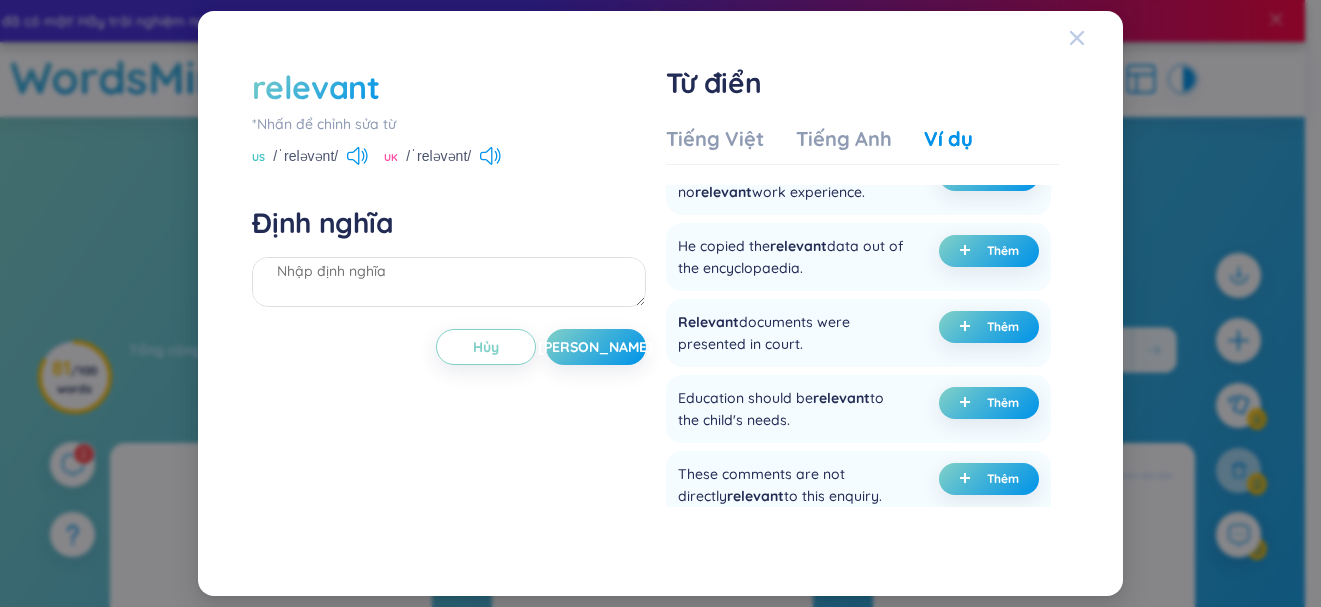 click 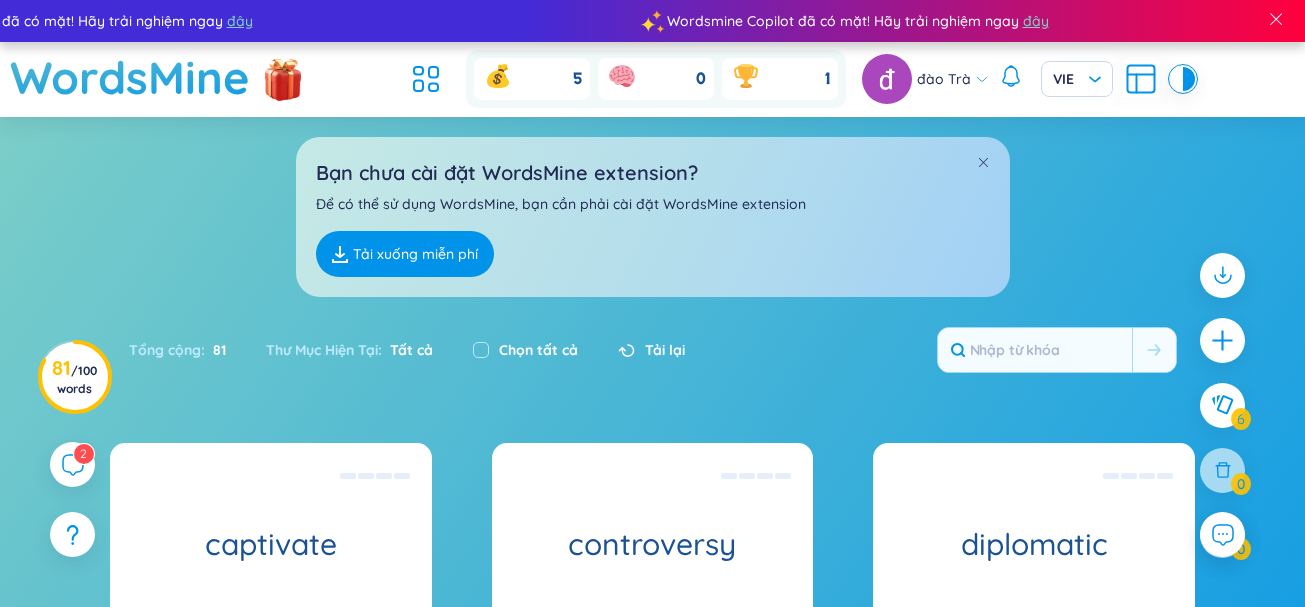 scroll, scrollTop: 100, scrollLeft: 0, axis: vertical 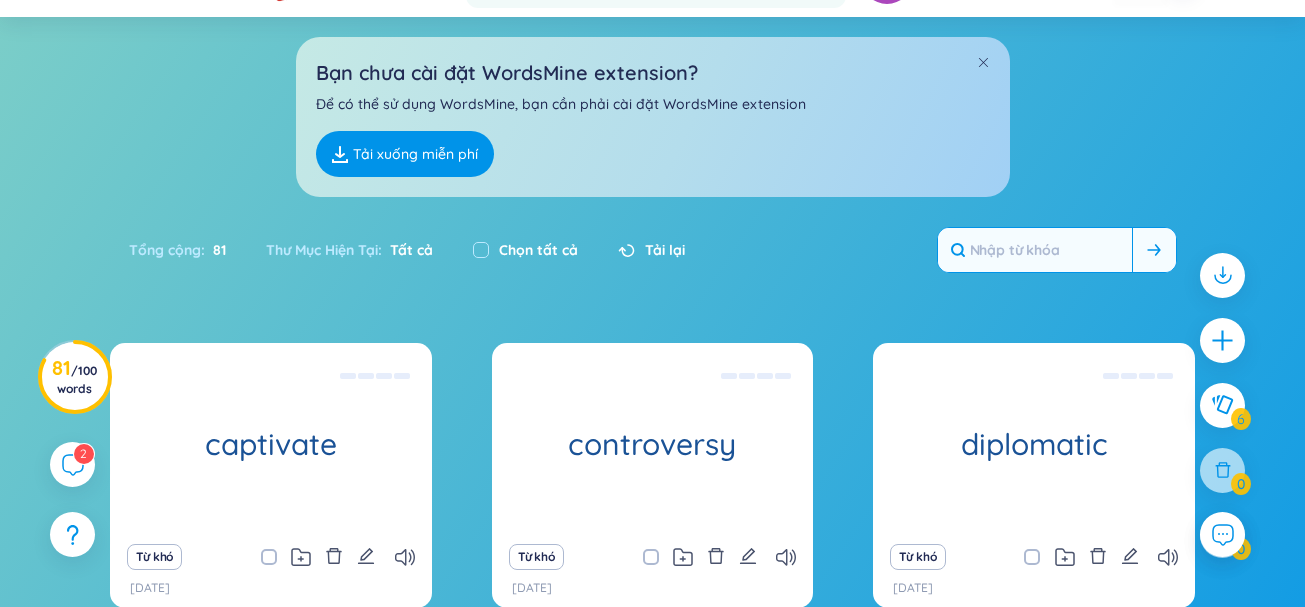 click at bounding box center (1035, 250) 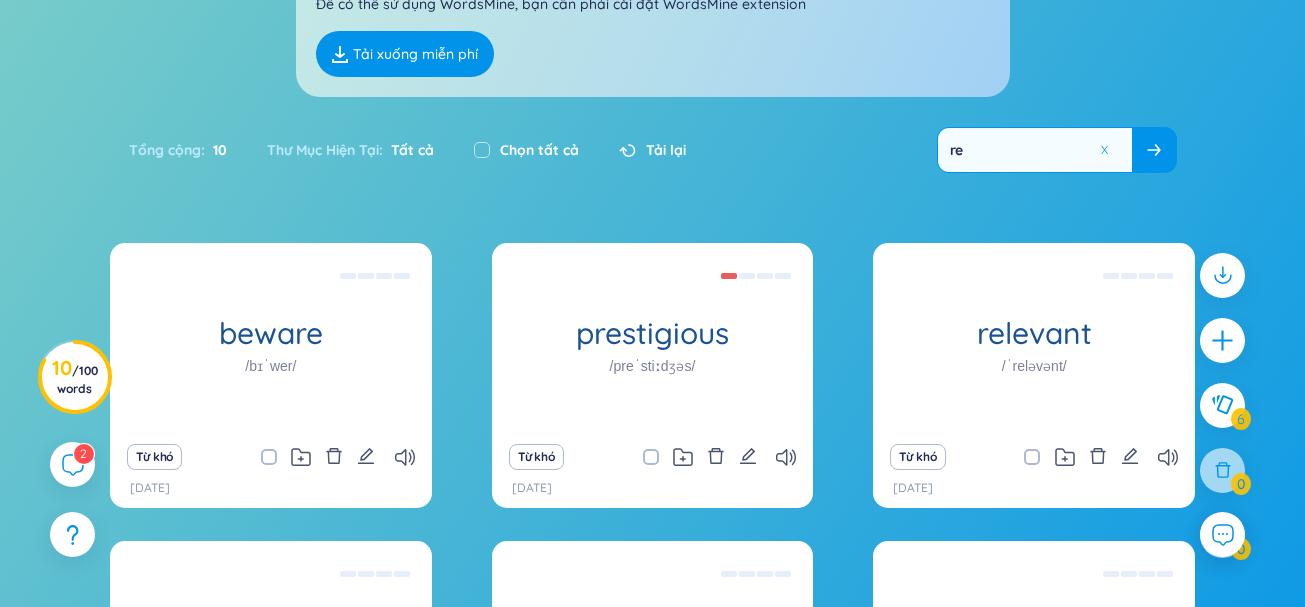 scroll, scrollTop: 400, scrollLeft: 0, axis: vertical 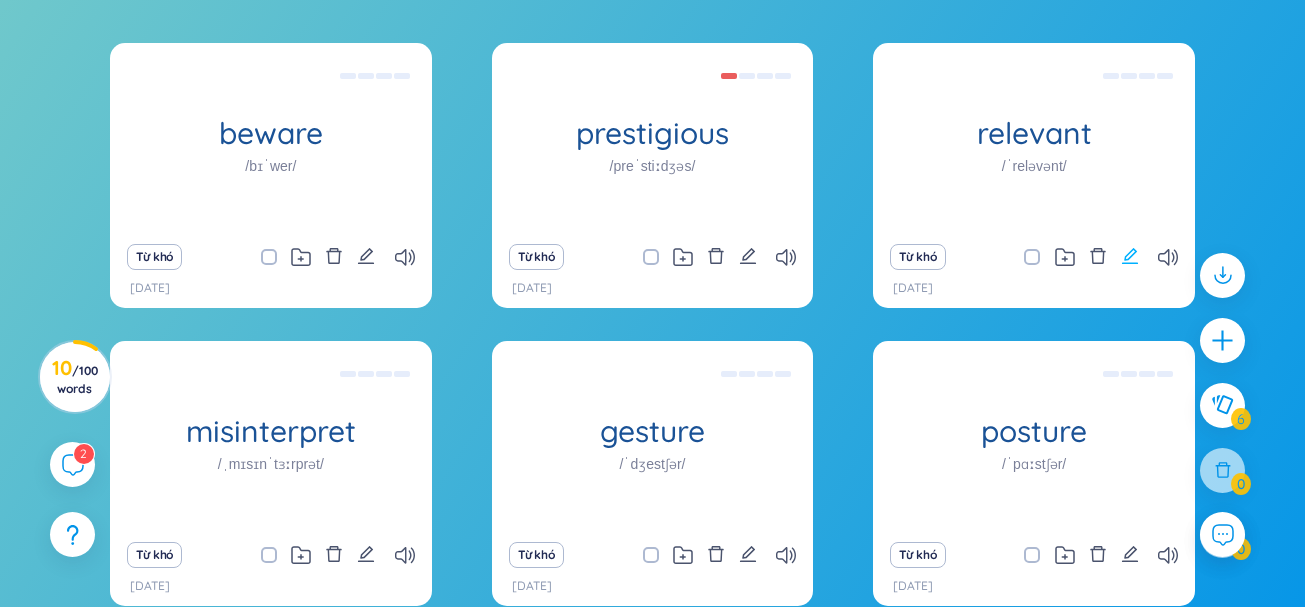 type on "re" 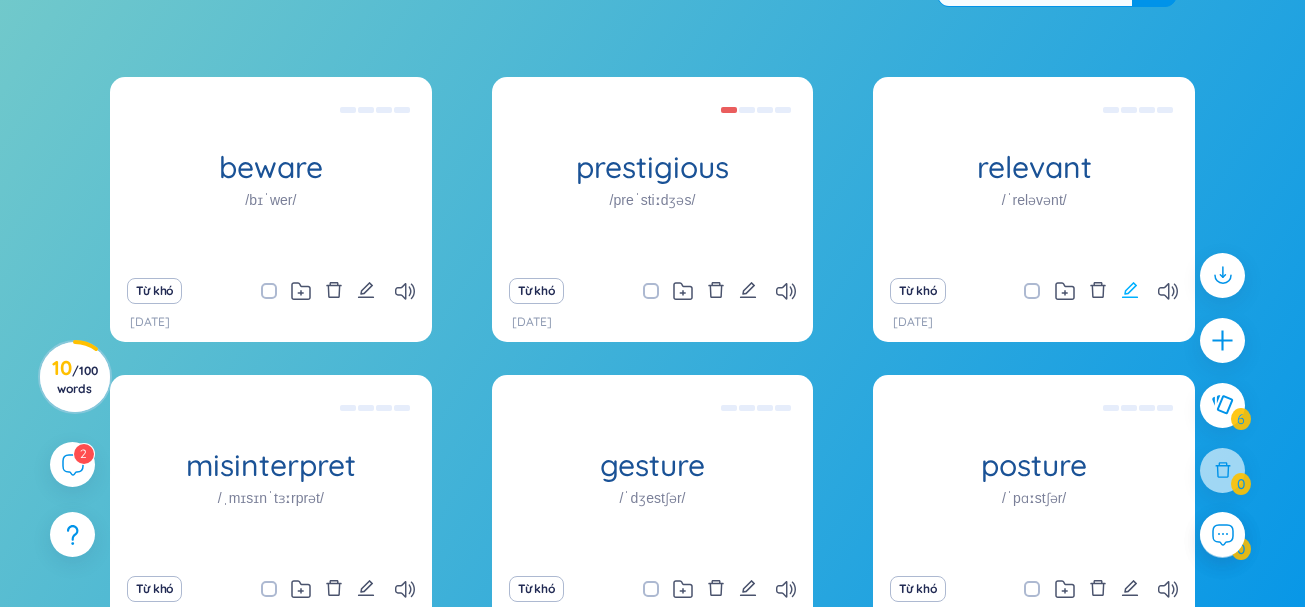 click on "relevant /ˈreləvənt/ thích hợp,thích đáng
(a)
Eg: Relevant documents were presented in court.
Từ khó [DATE]" at bounding box center (1034, 172) 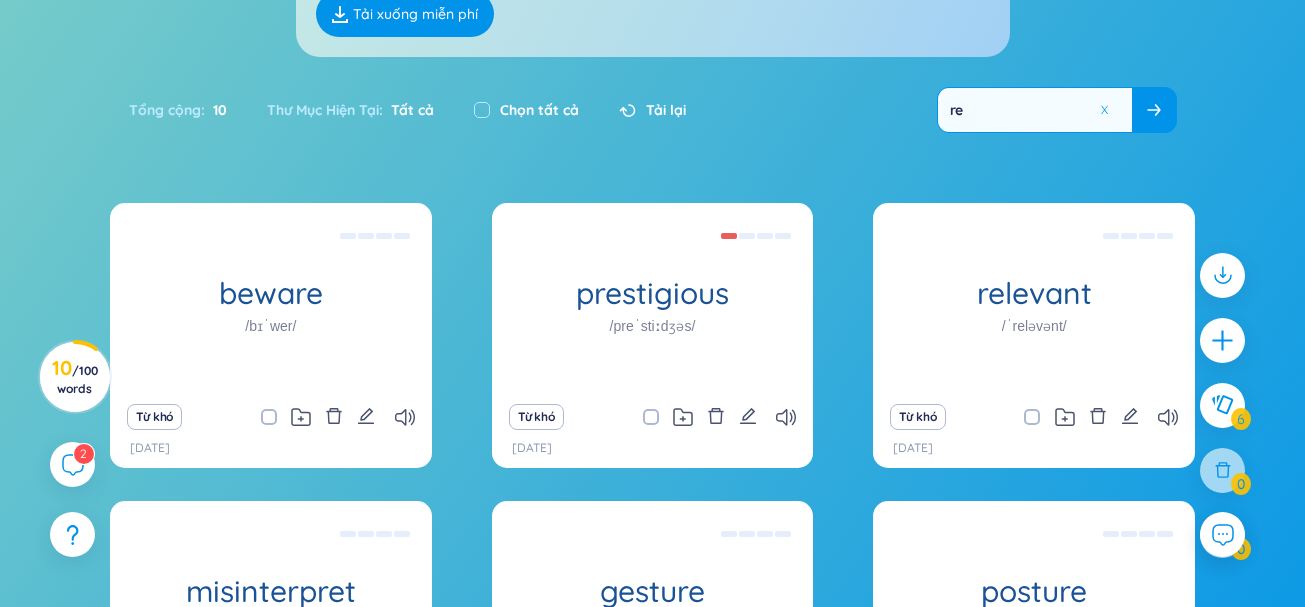 scroll, scrollTop: 341, scrollLeft: 0, axis: vertical 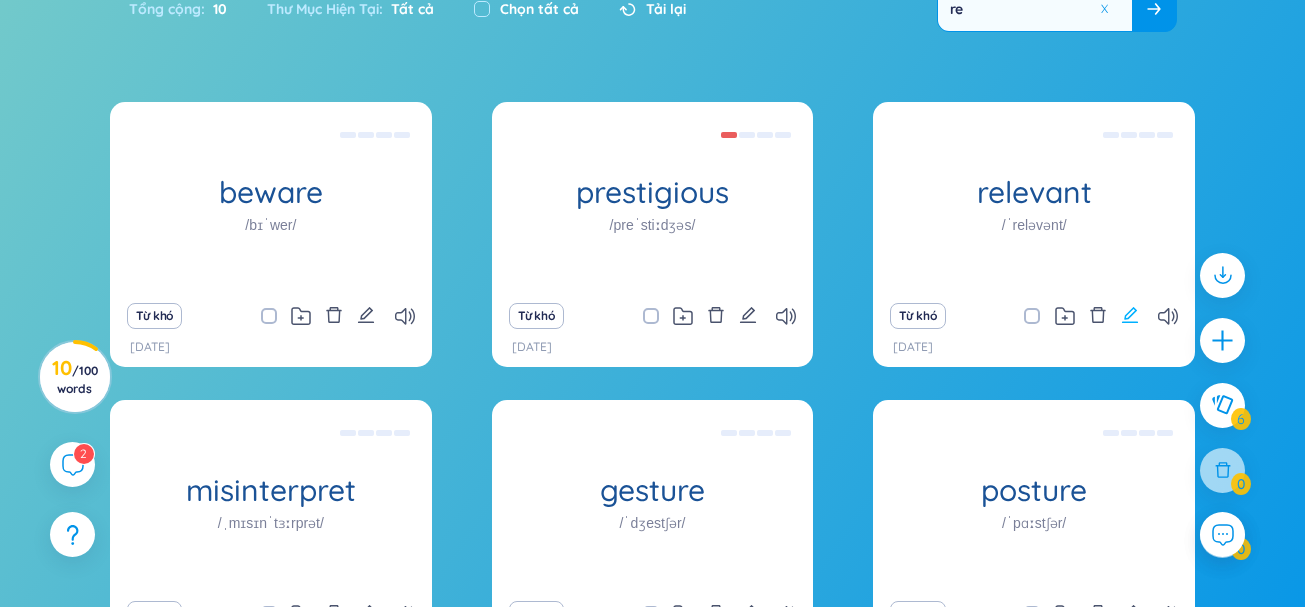 click 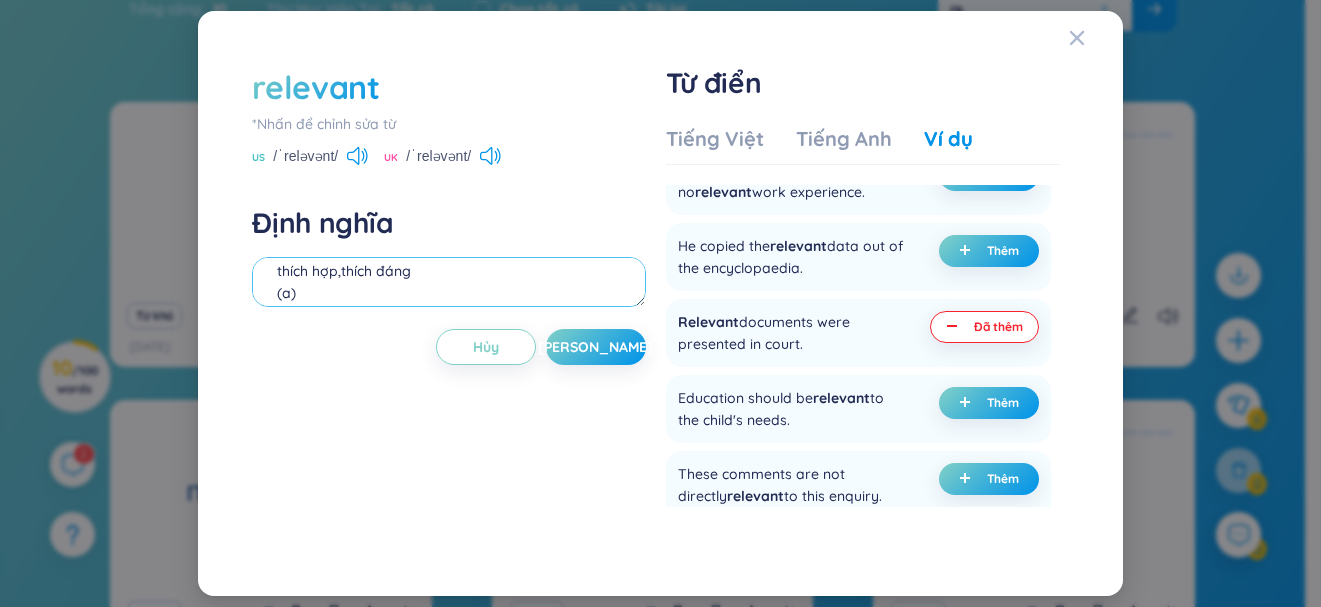 click on "thích hợp,thích đáng
(a)
Eg: Relevant documents were presented in court." at bounding box center [448, 282] 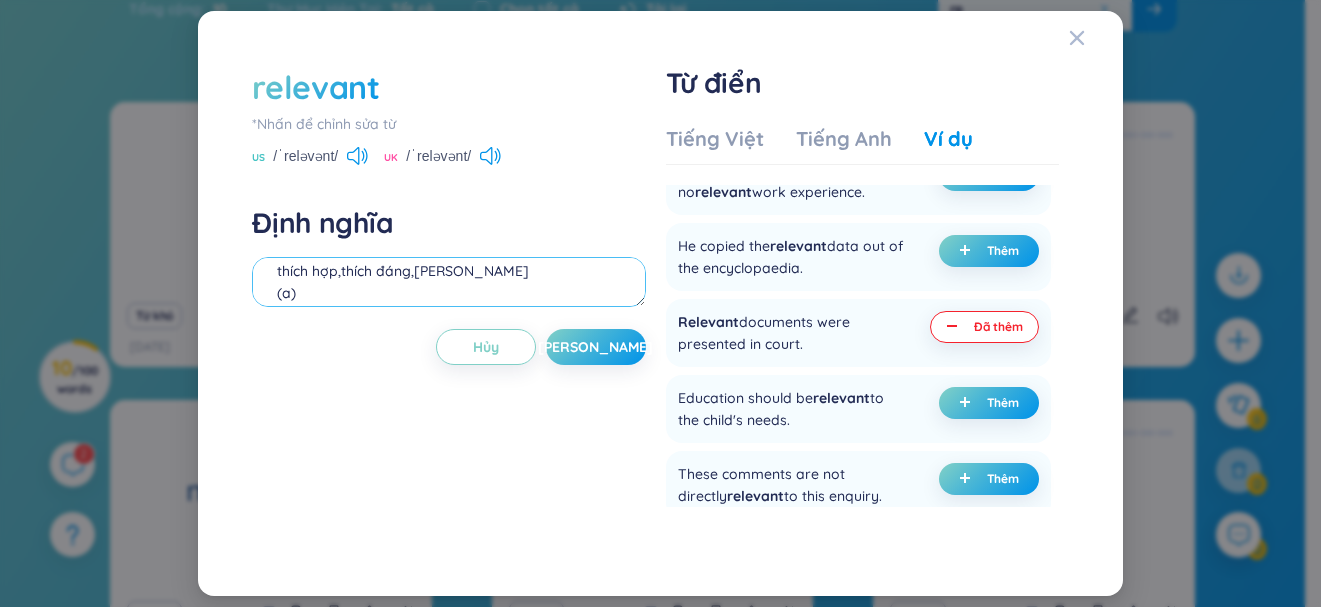 click on "thích hợp,thích đáng,[PERSON_NAME]
(a)
Eg: Relevant documents were presented in court." at bounding box center [448, 282] 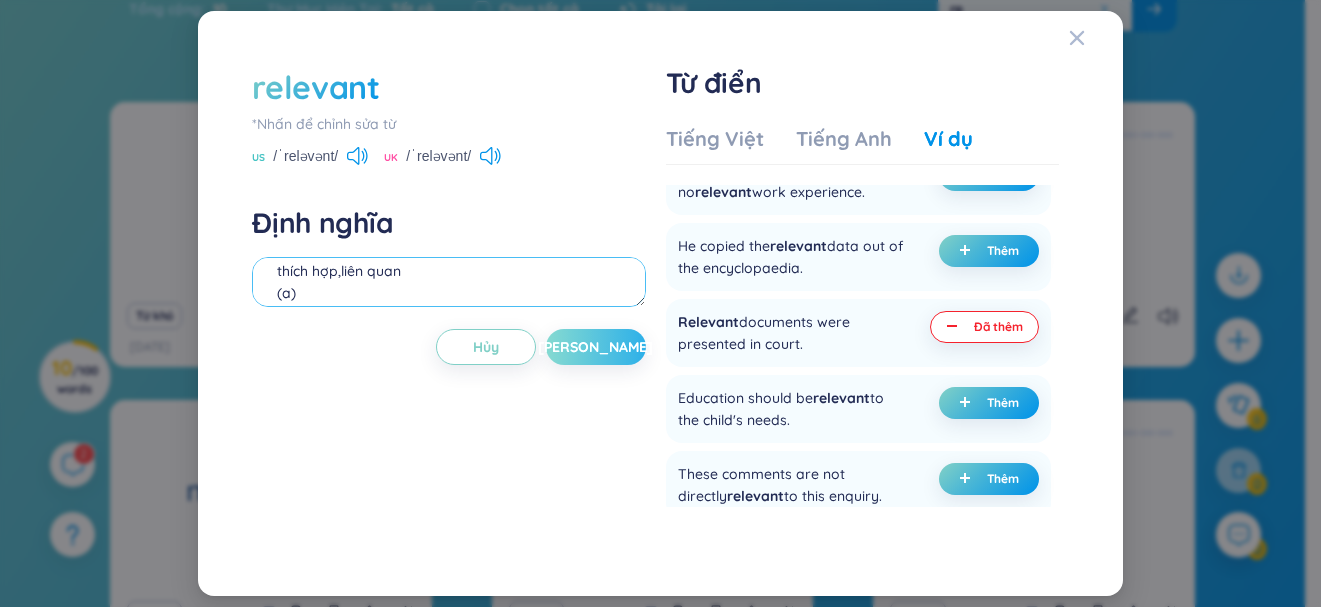 type on "thích hợp,liên quan
(a)
Eg: Relevant documents were presented in court." 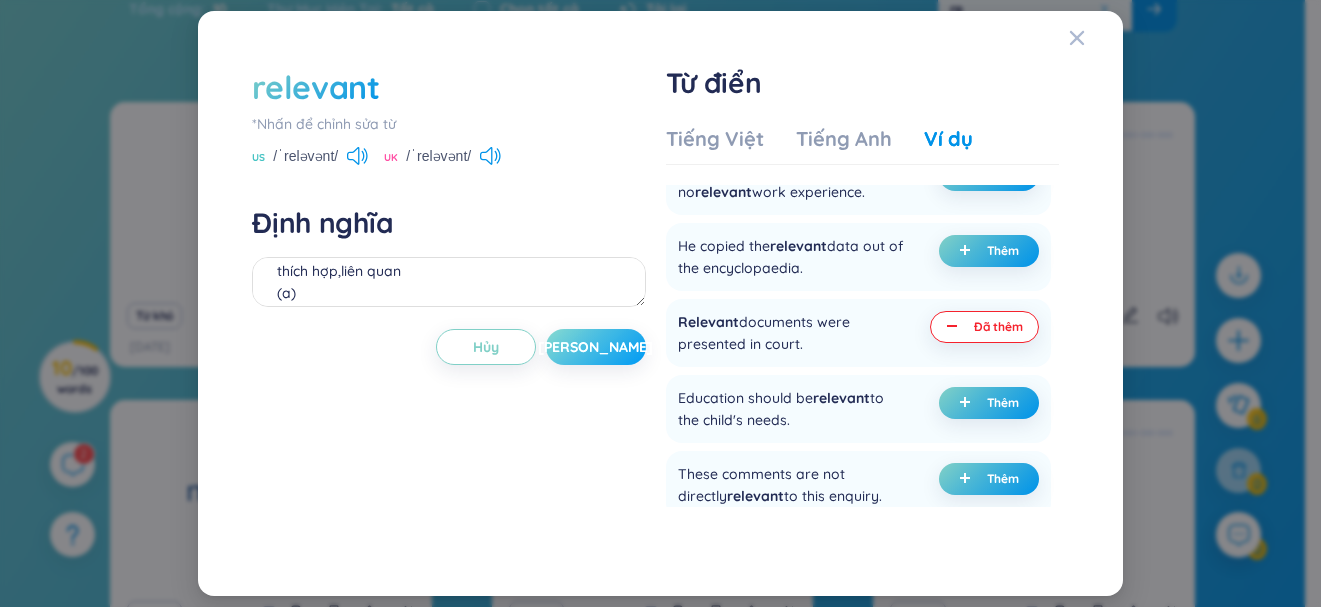 click on "[PERSON_NAME]" at bounding box center (596, 347) 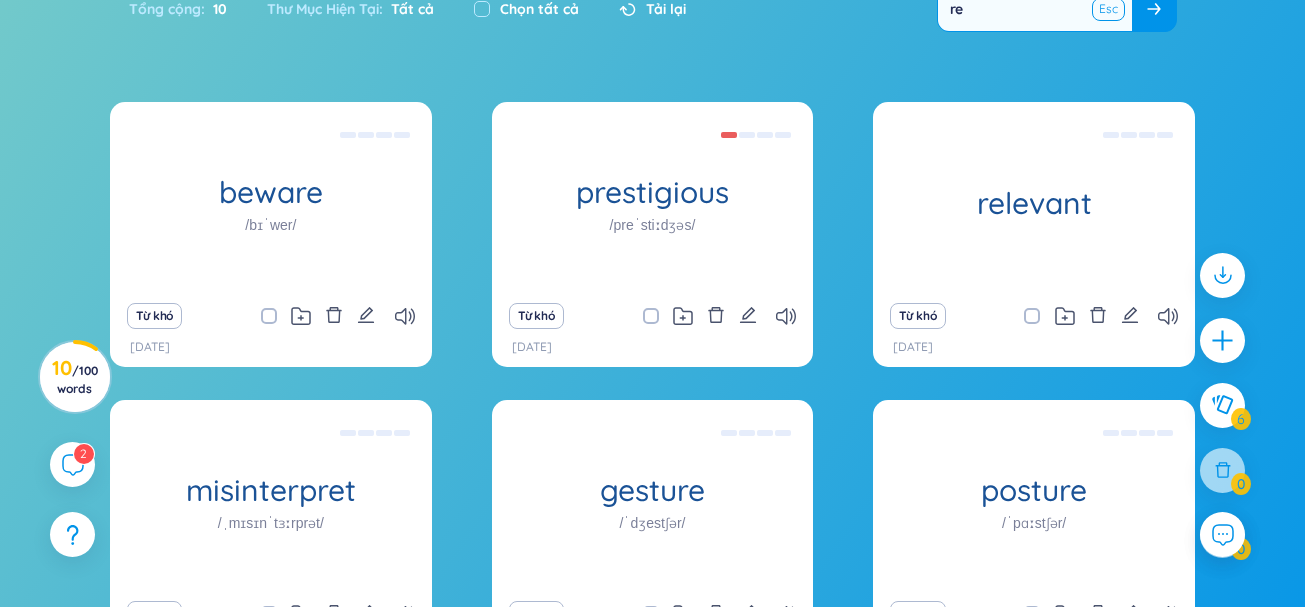 click at bounding box center [1109, 9] 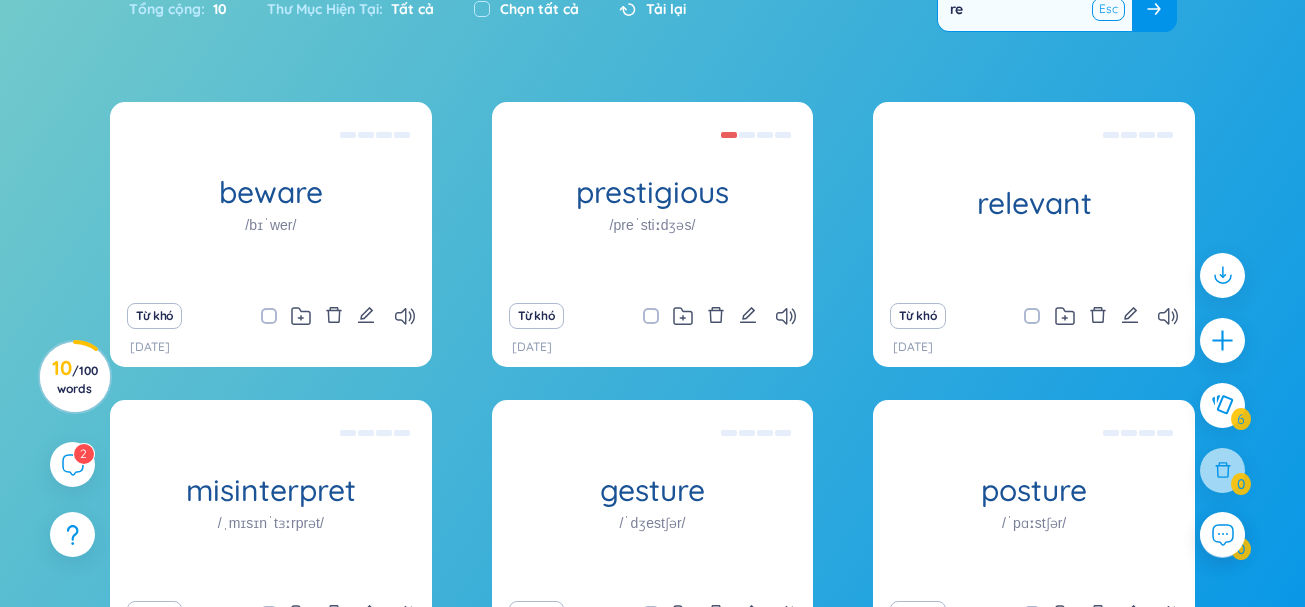 type 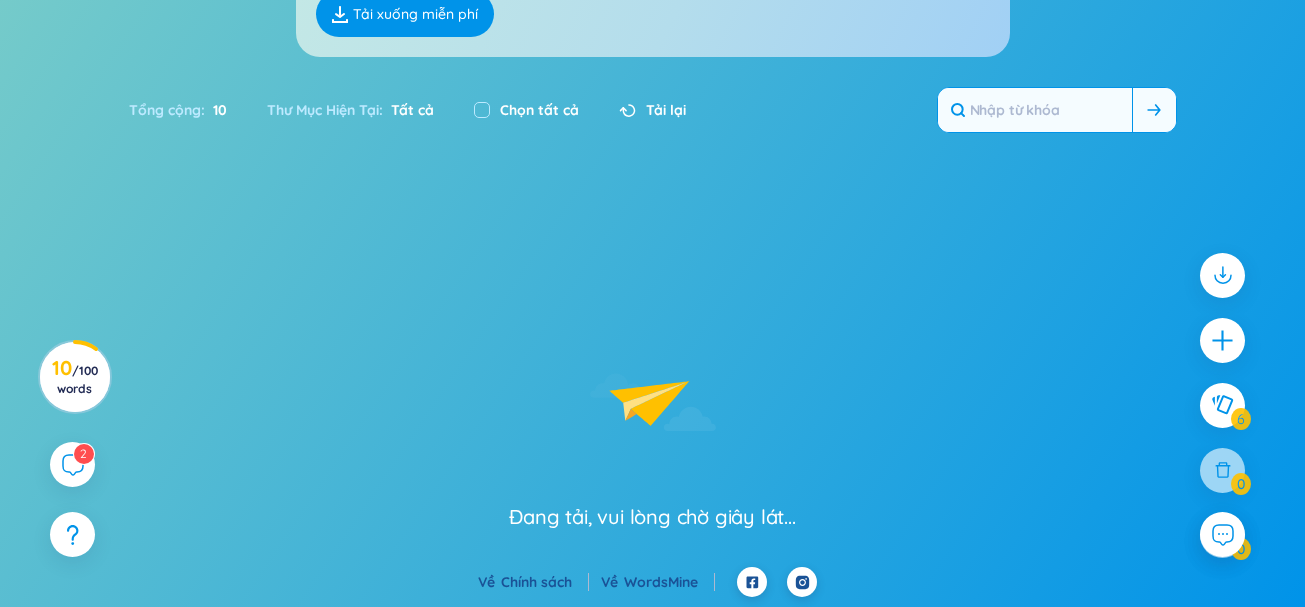 scroll, scrollTop: 240, scrollLeft: 0, axis: vertical 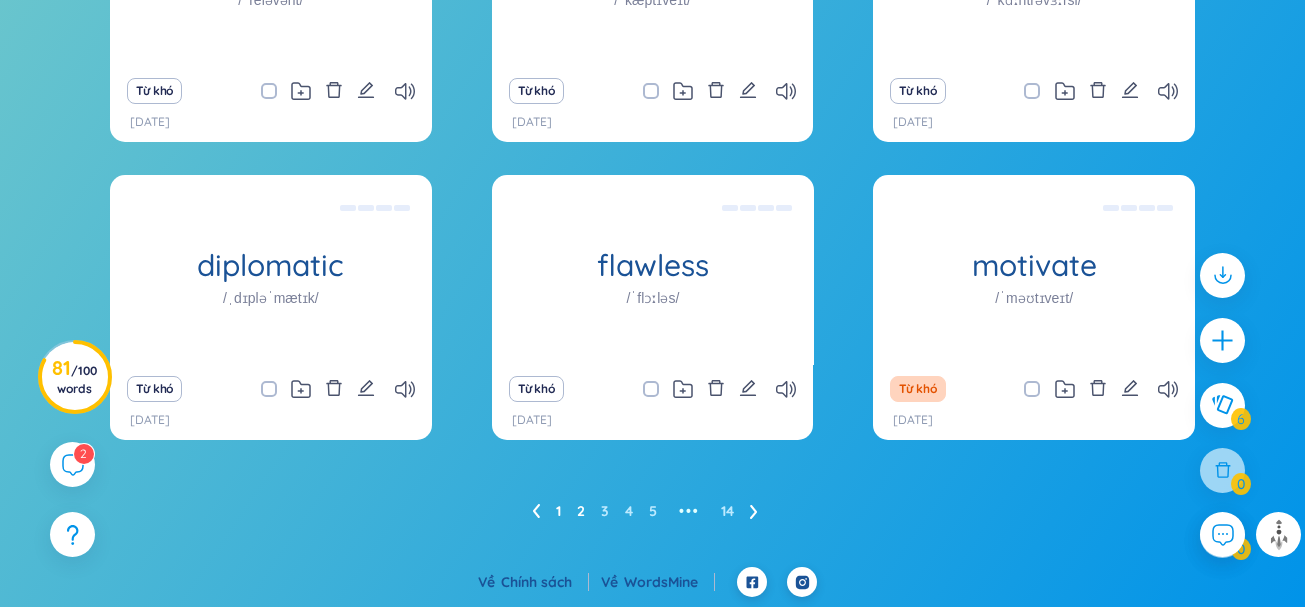 click on "2" at bounding box center (581, 511) 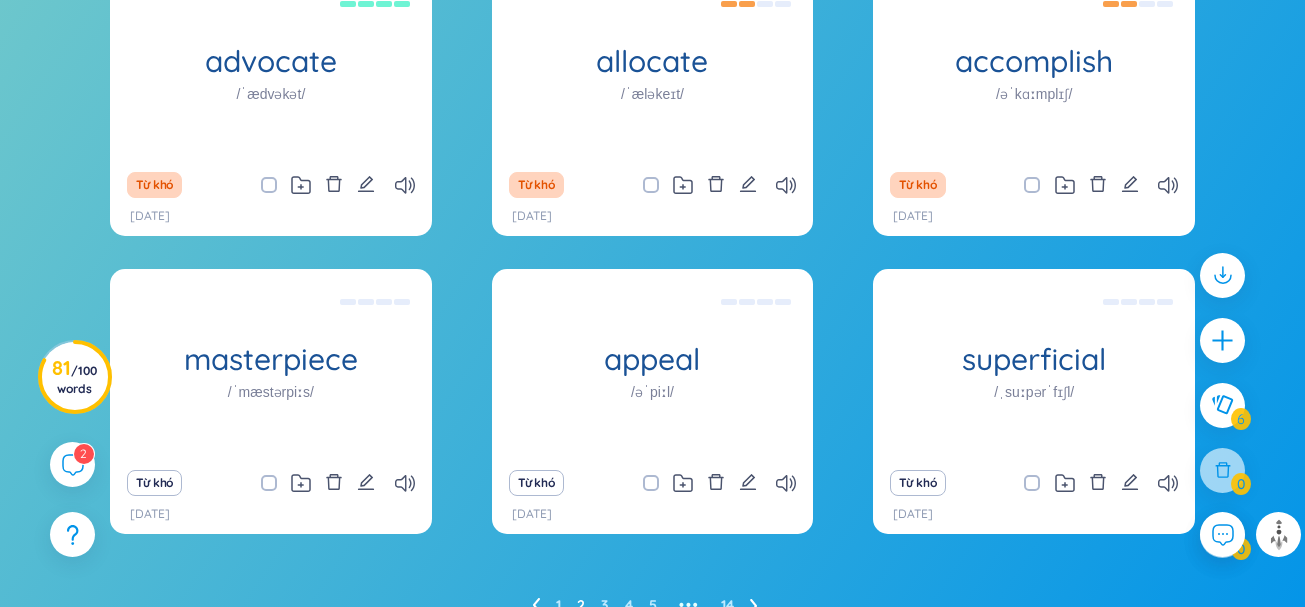 scroll, scrollTop: 413, scrollLeft: 0, axis: vertical 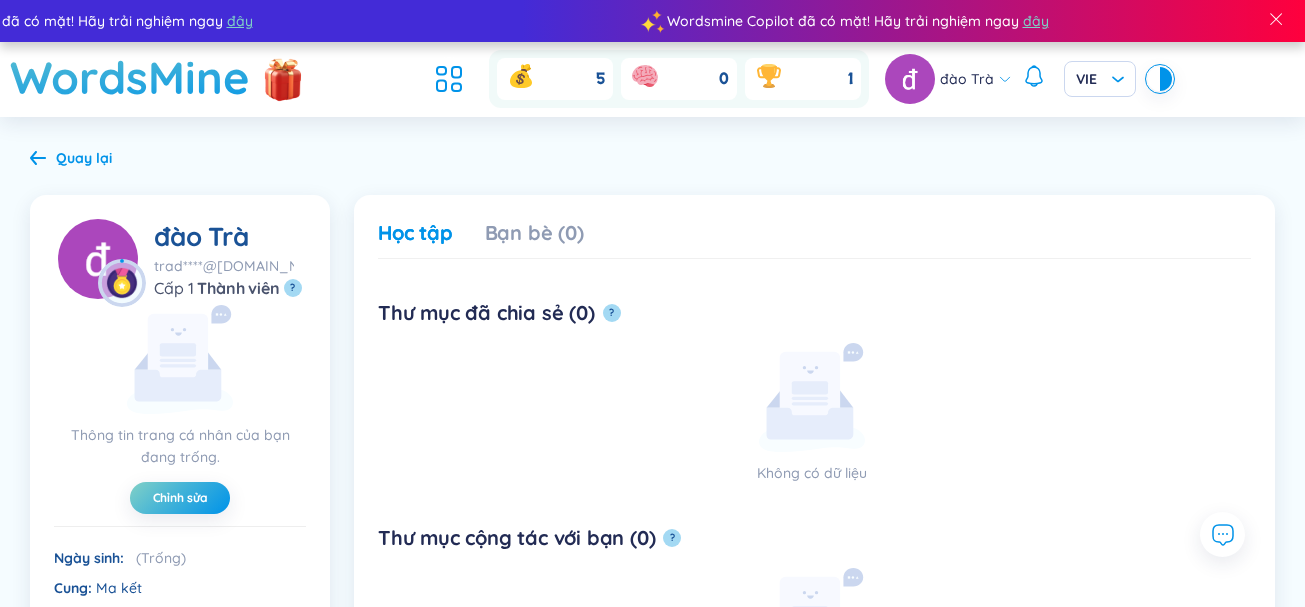 click 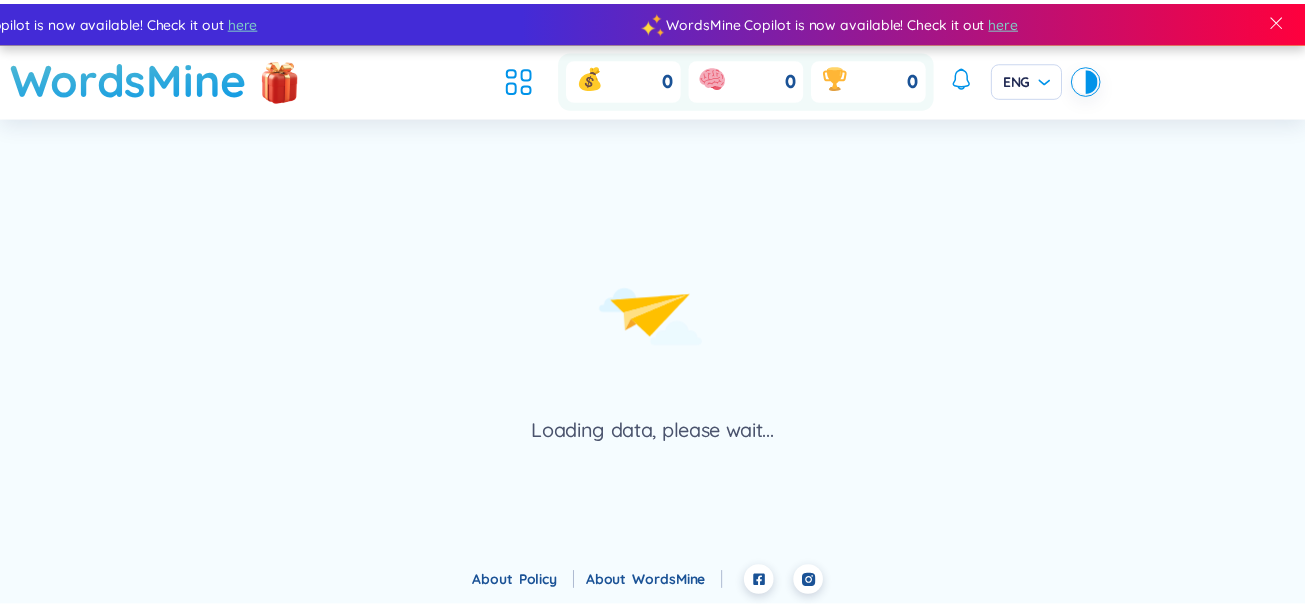 scroll, scrollTop: 0, scrollLeft: 0, axis: both 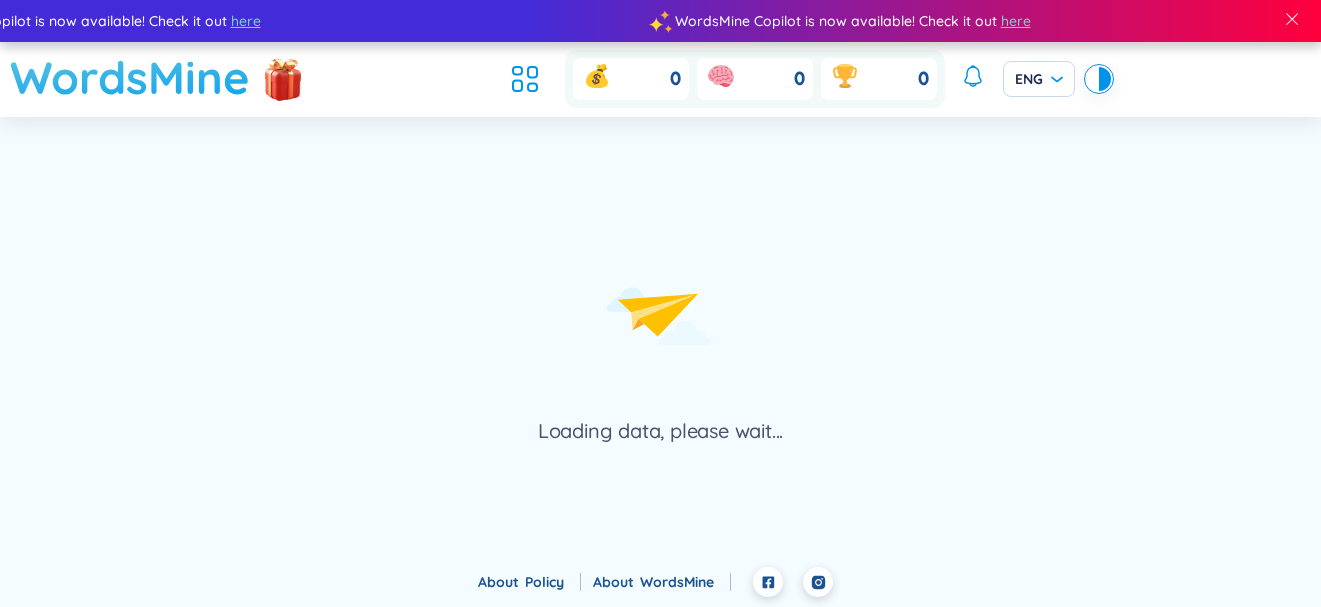 drag, startPoint x: 0, startPoint y: 0, endPoint x: 104, endPoint y: 92, distance: 138.85243 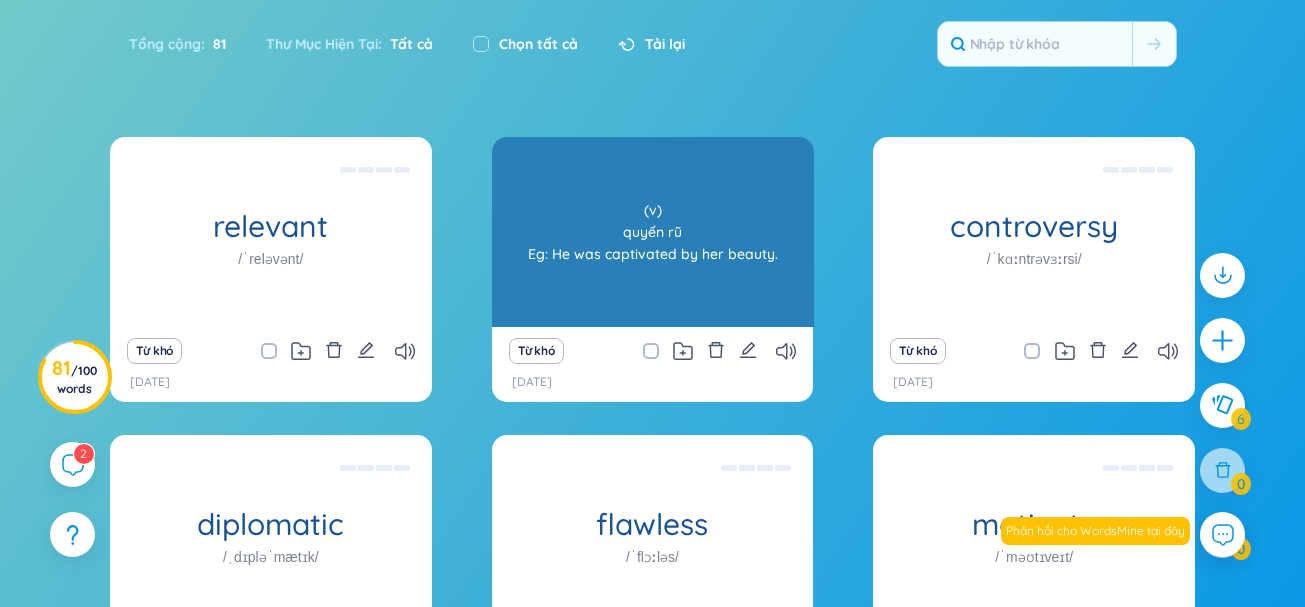 scroll, scrollTop: 406, scrollLeft: 0, axis: vertical 